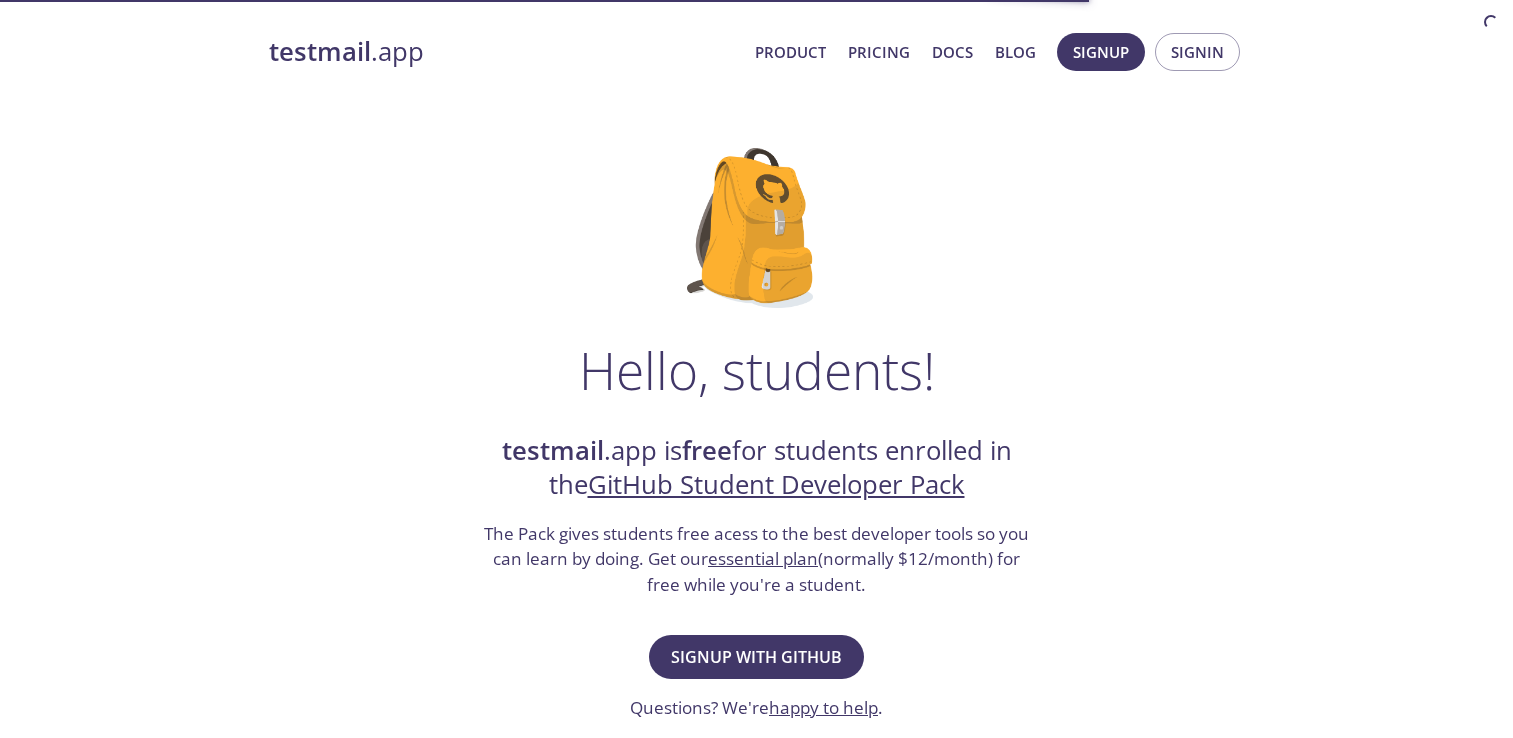 scroll, scrollTop: 204, scrollLeft: 0, axis: vertical 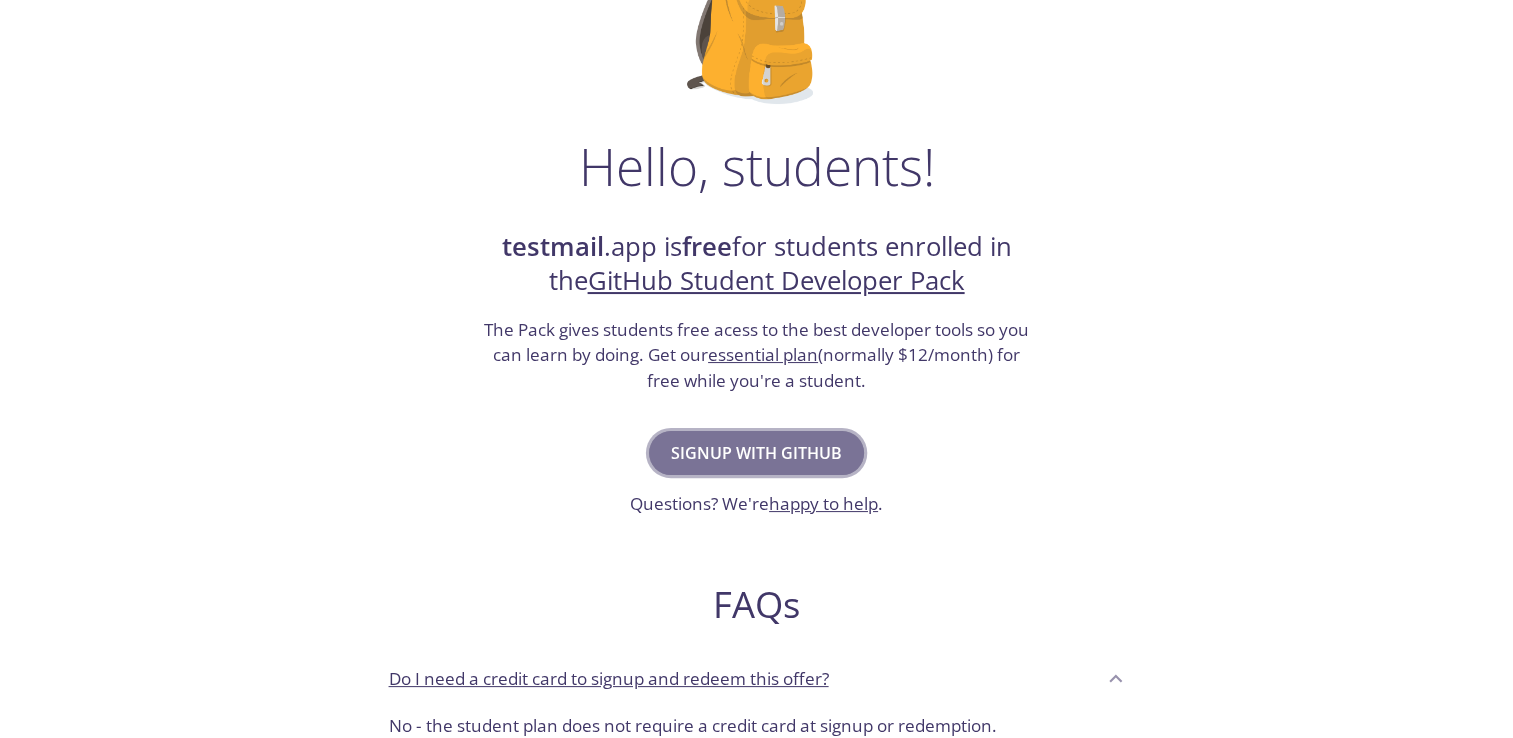 drag, startPoint x: 0, startPoint y: 0, endPoint x: 793, endPoint y: 433, distance: 903.5142 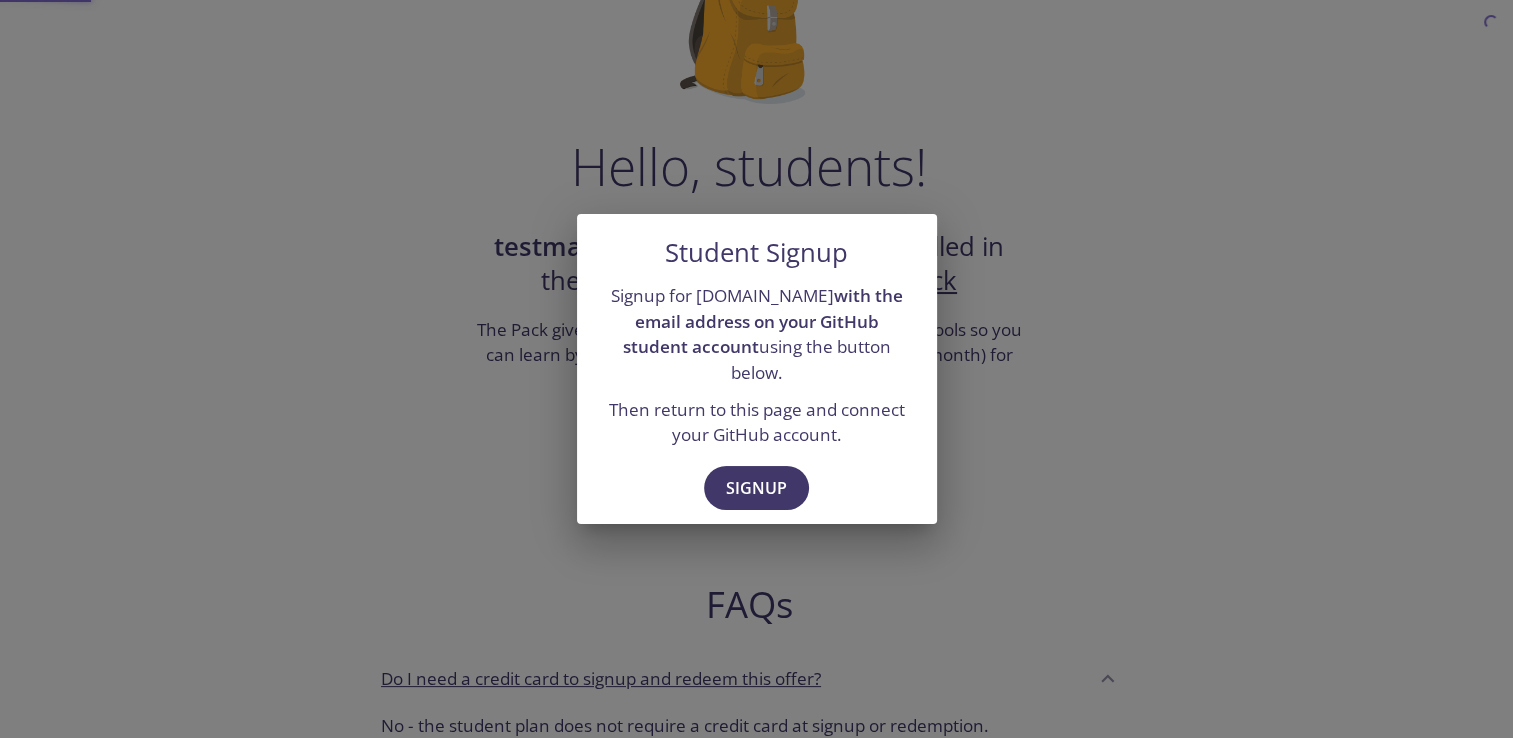 scroll, scrollTop: 0, scrollLeft: 0, axis: both 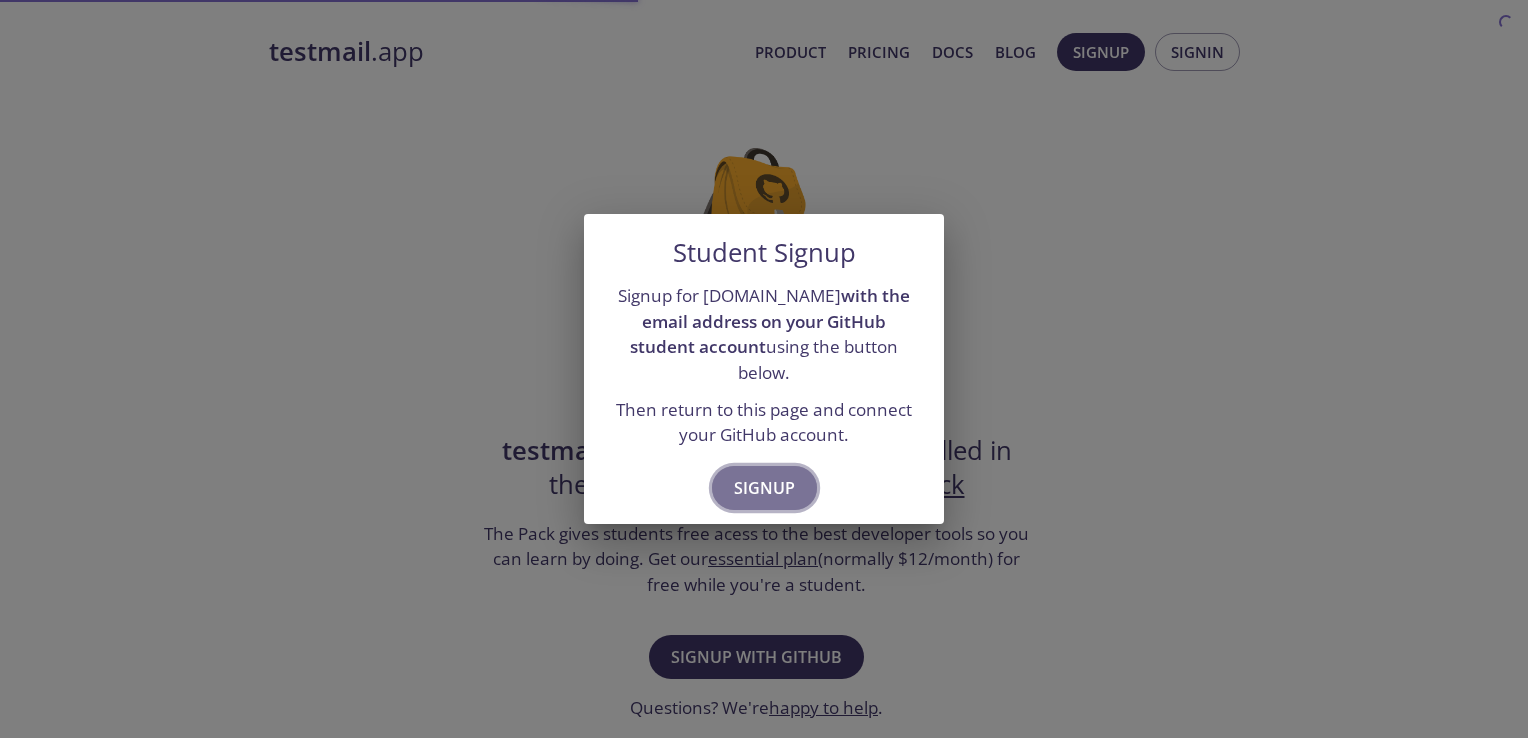 click on "Signup" at bounding box center (764, 488) 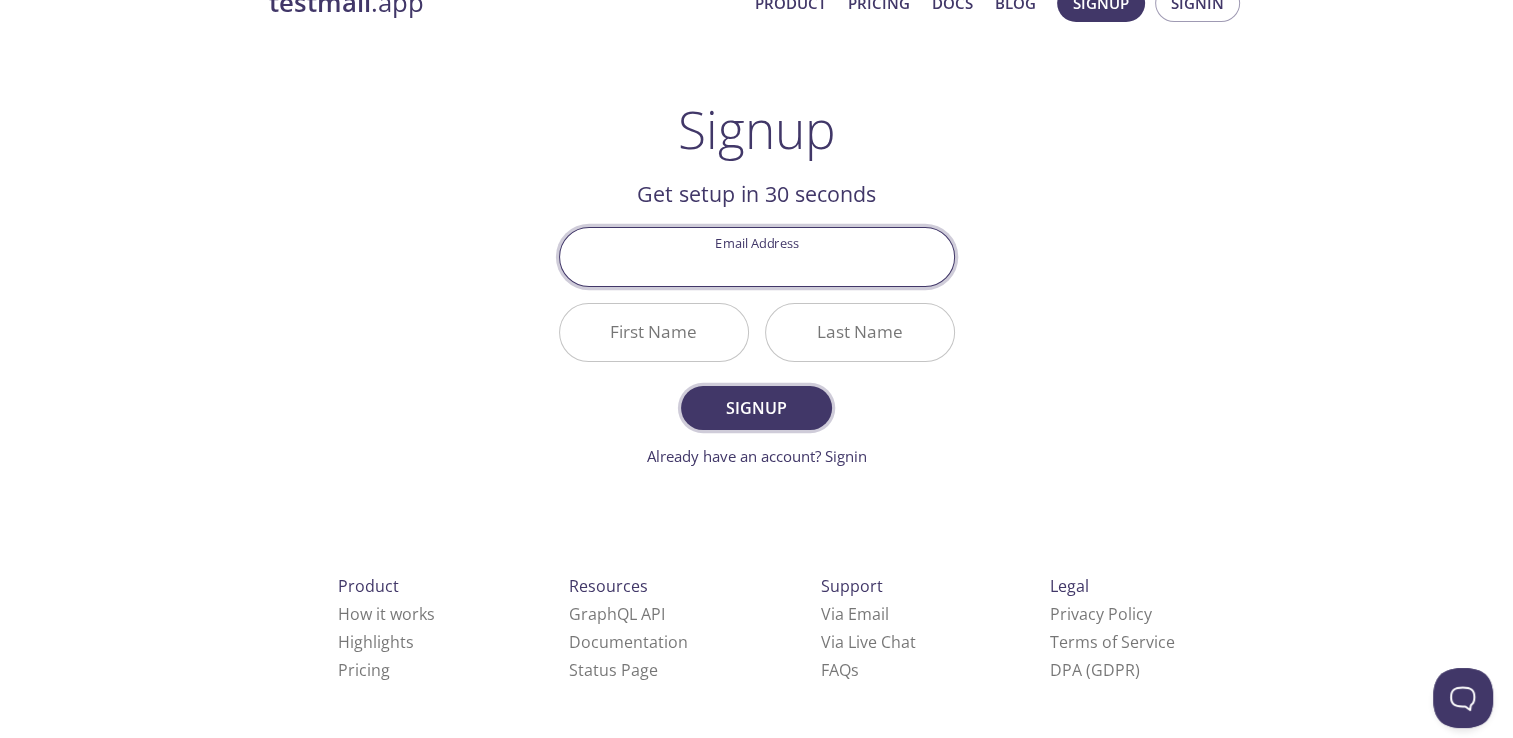 scroll, scrollTop: 0, scrollLeft: 0, axis: both 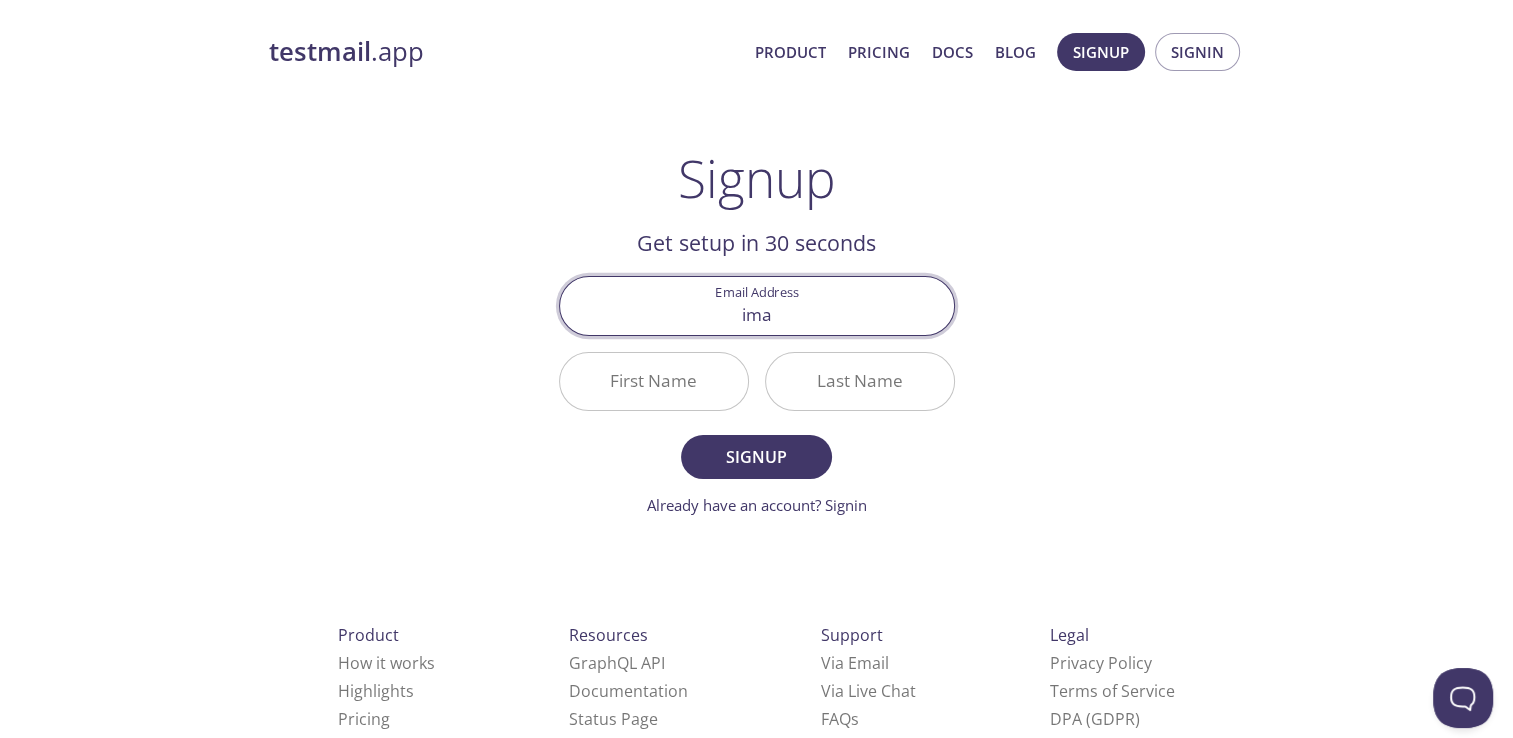 type on "[EMAIL_ADDRESS][DOMAIN_NAME]" 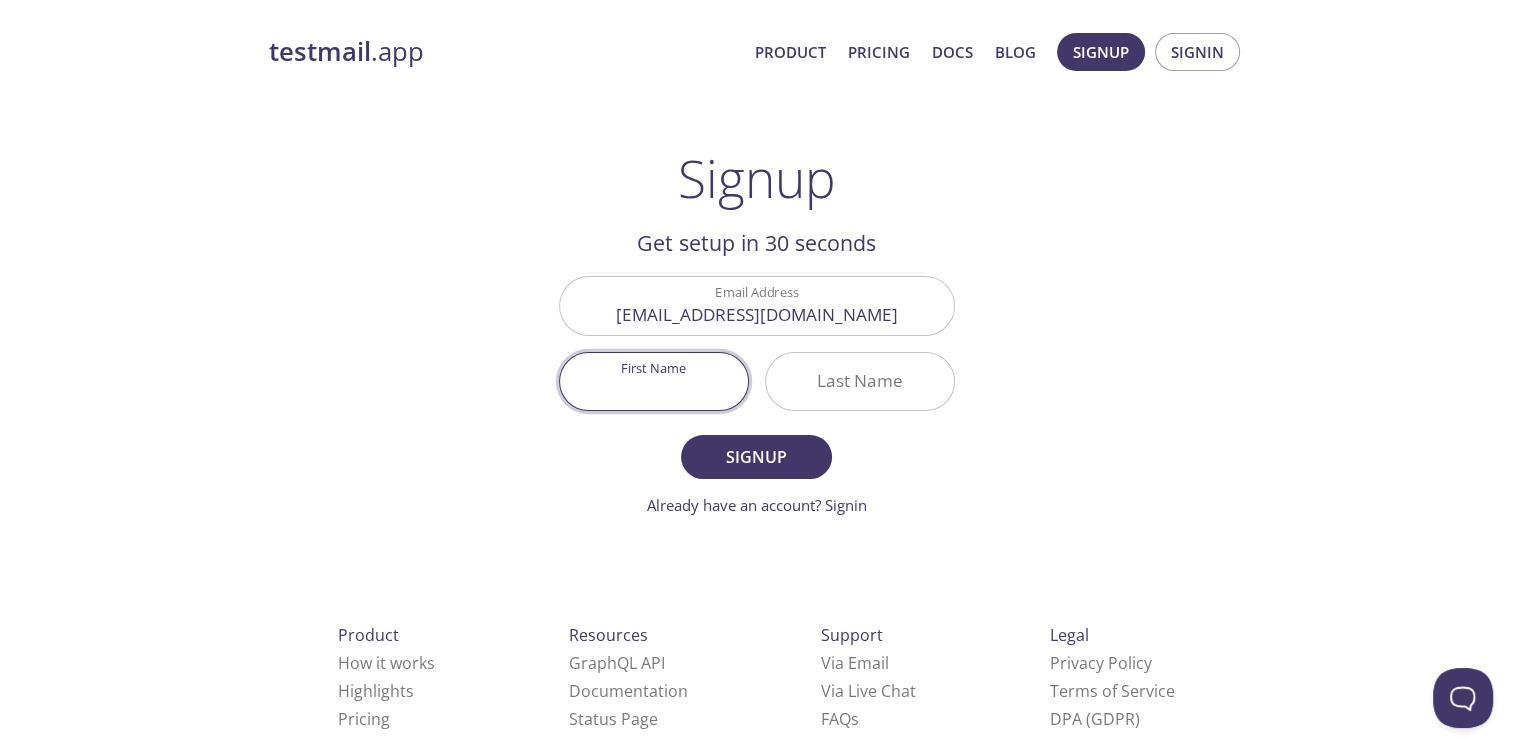 click on "First Name" at bounding box center [654, 381] 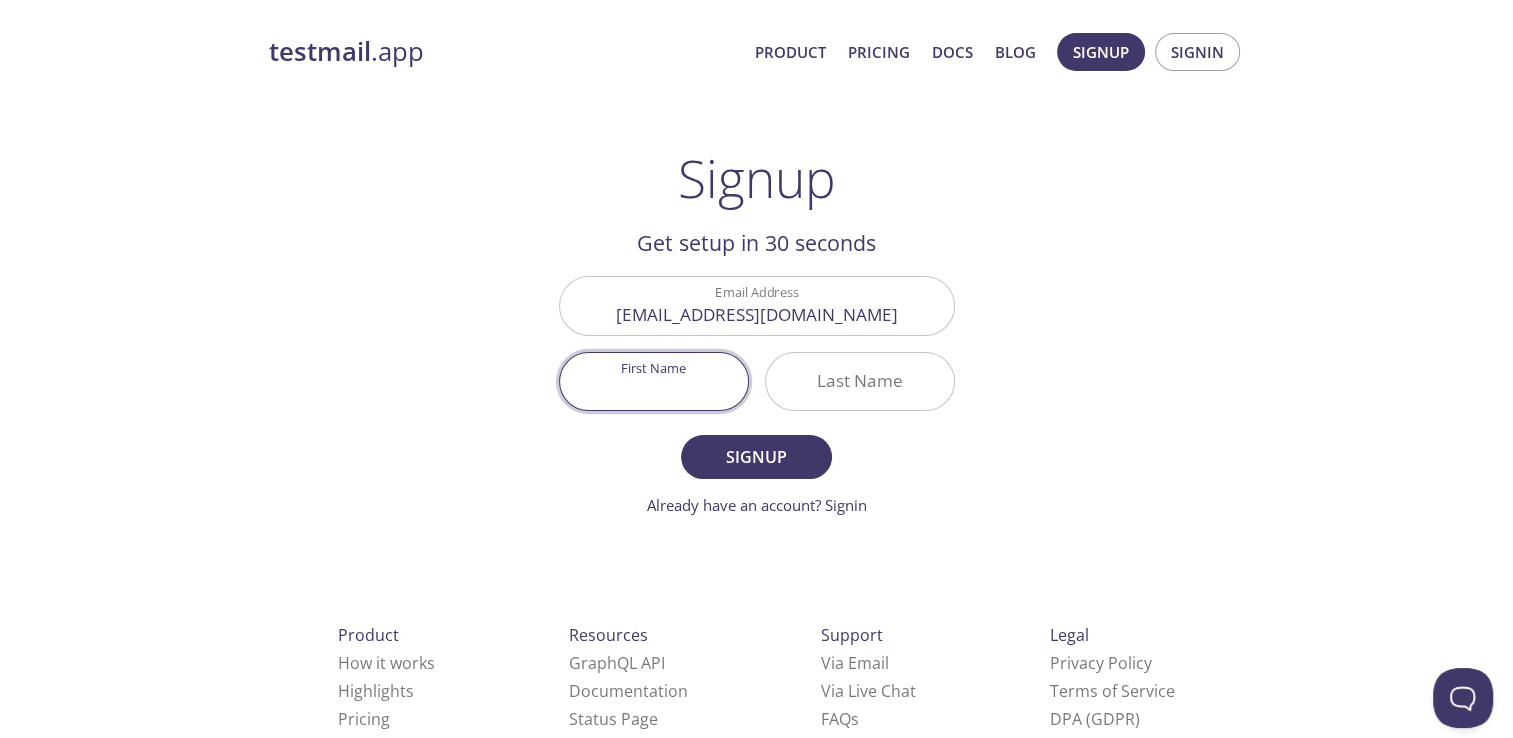 type on "I" 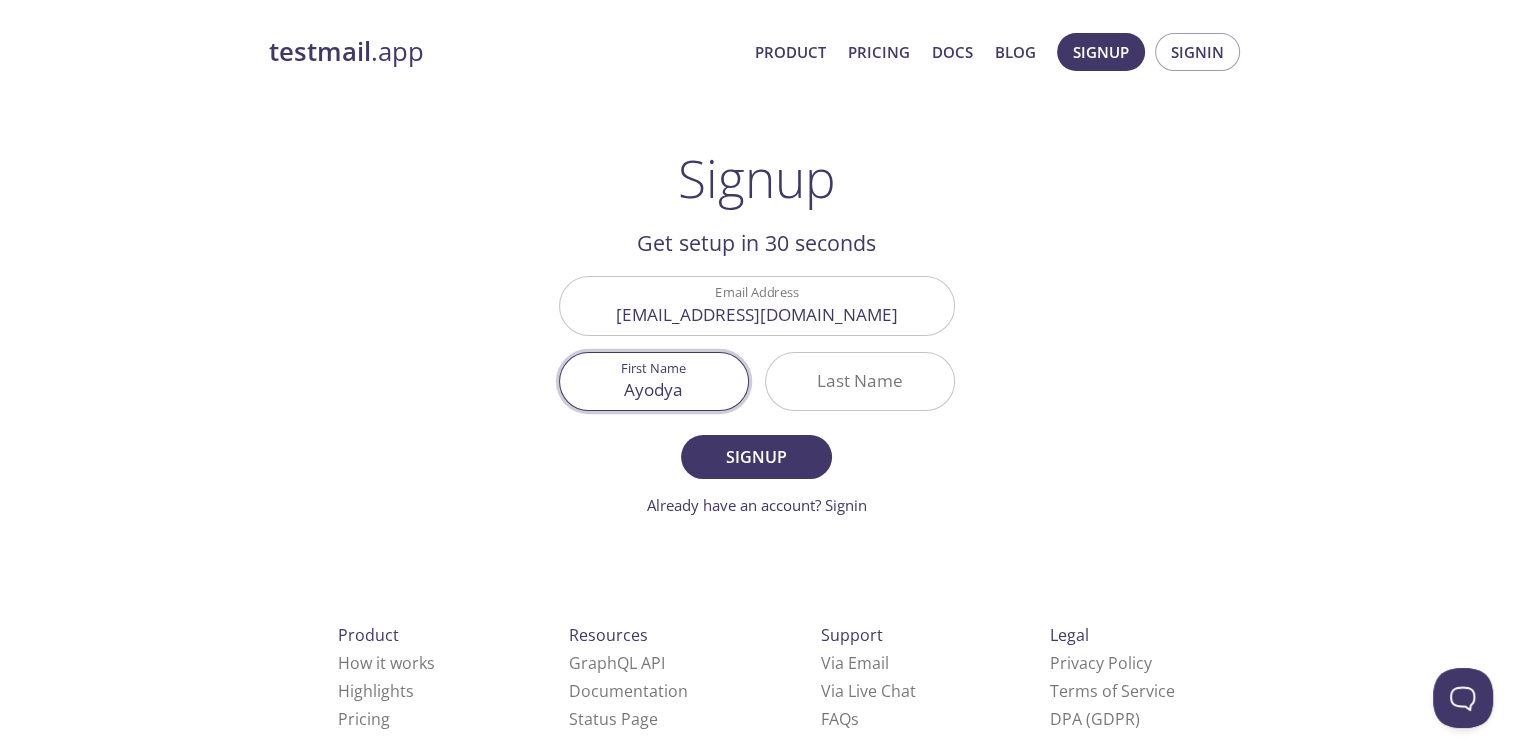 type on "Ayodya" 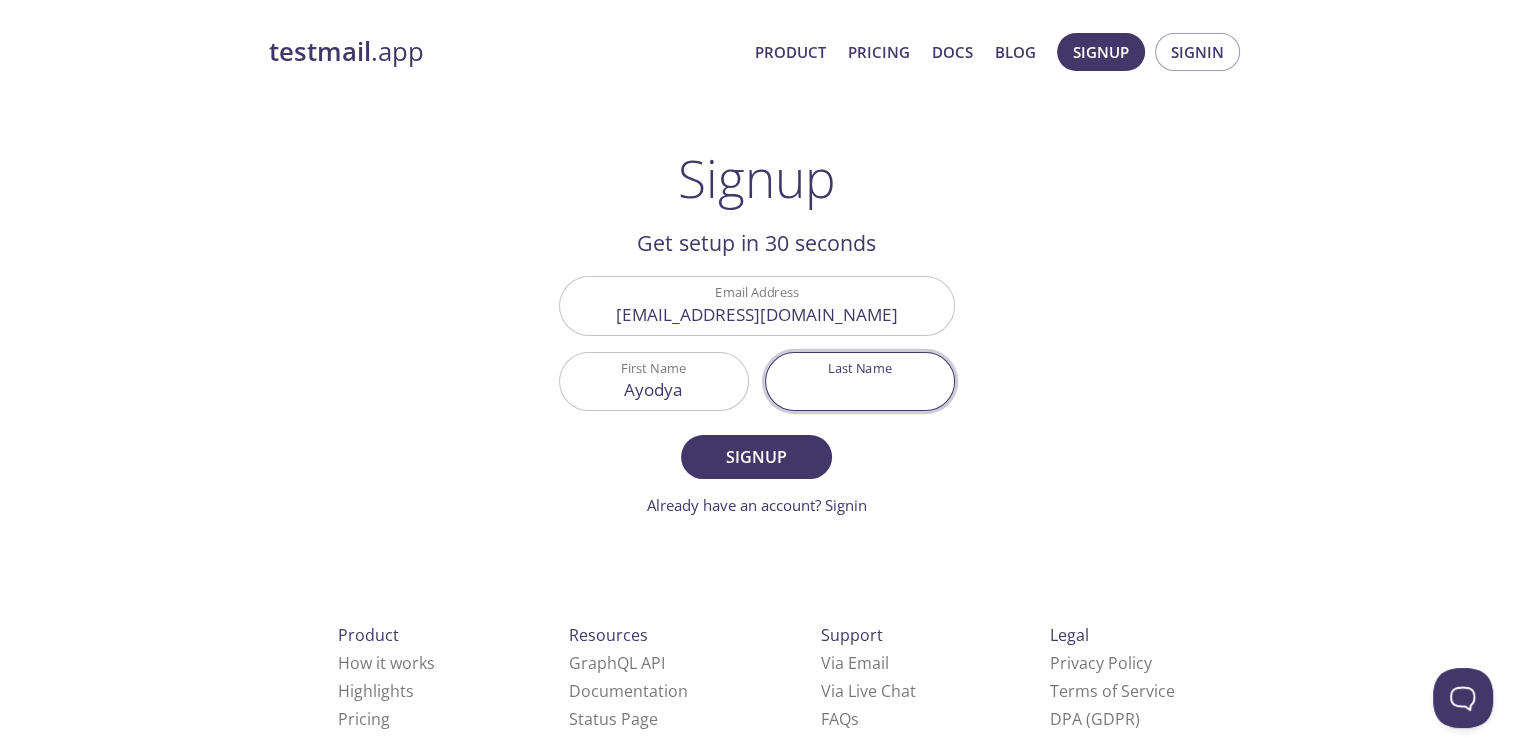 click on "Last Name" at bounding box center [860, 381] 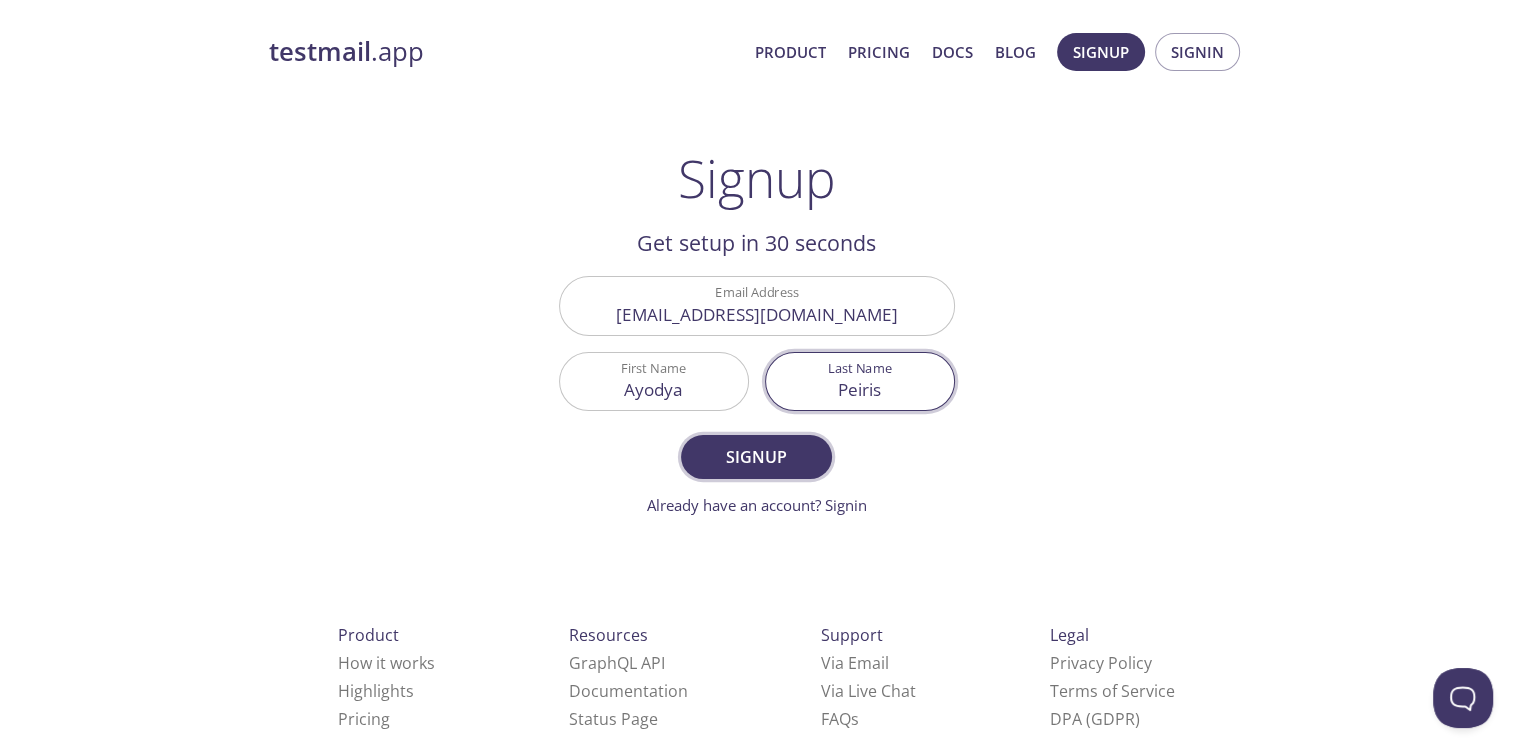 type on "Peiris" 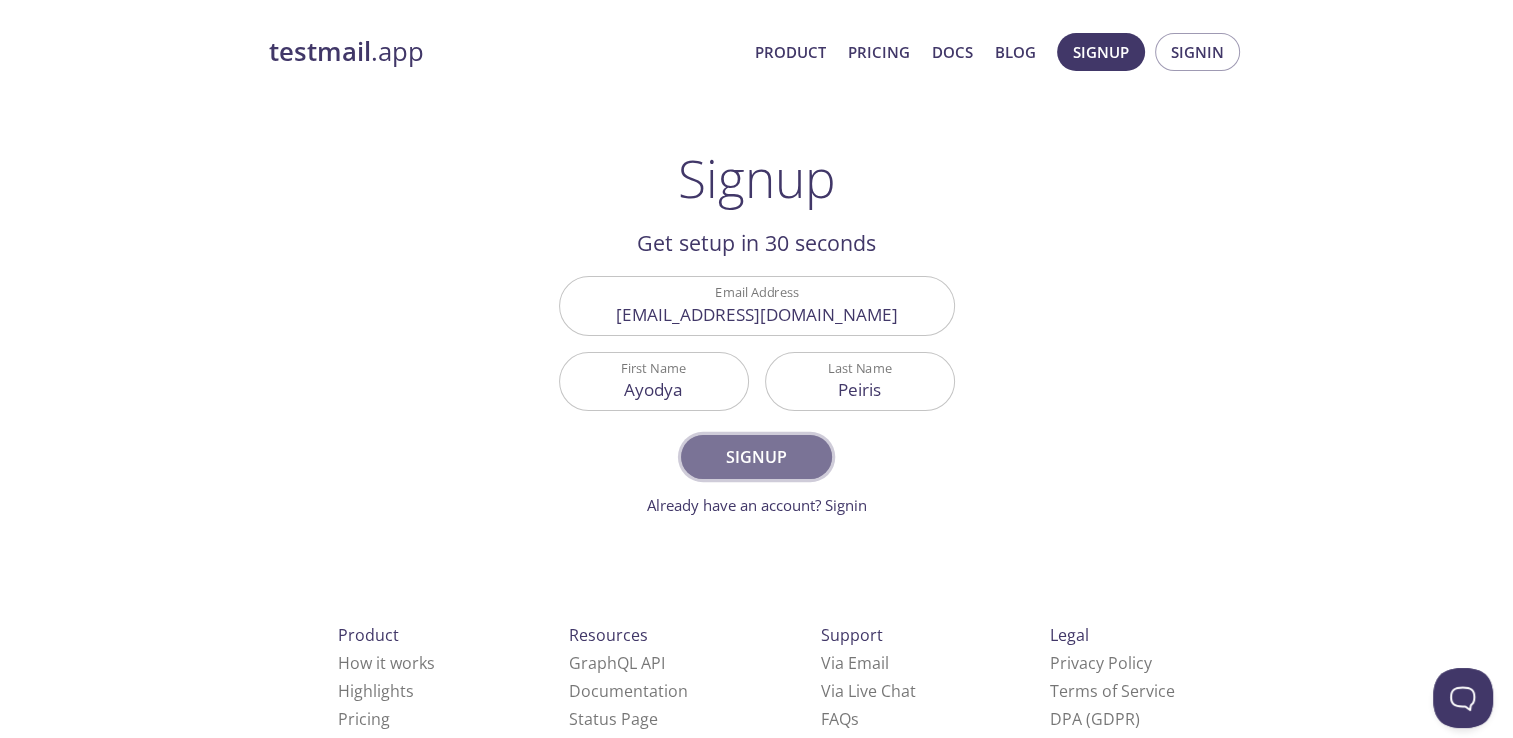 click on "Signup" at bounding box center (756, 457) 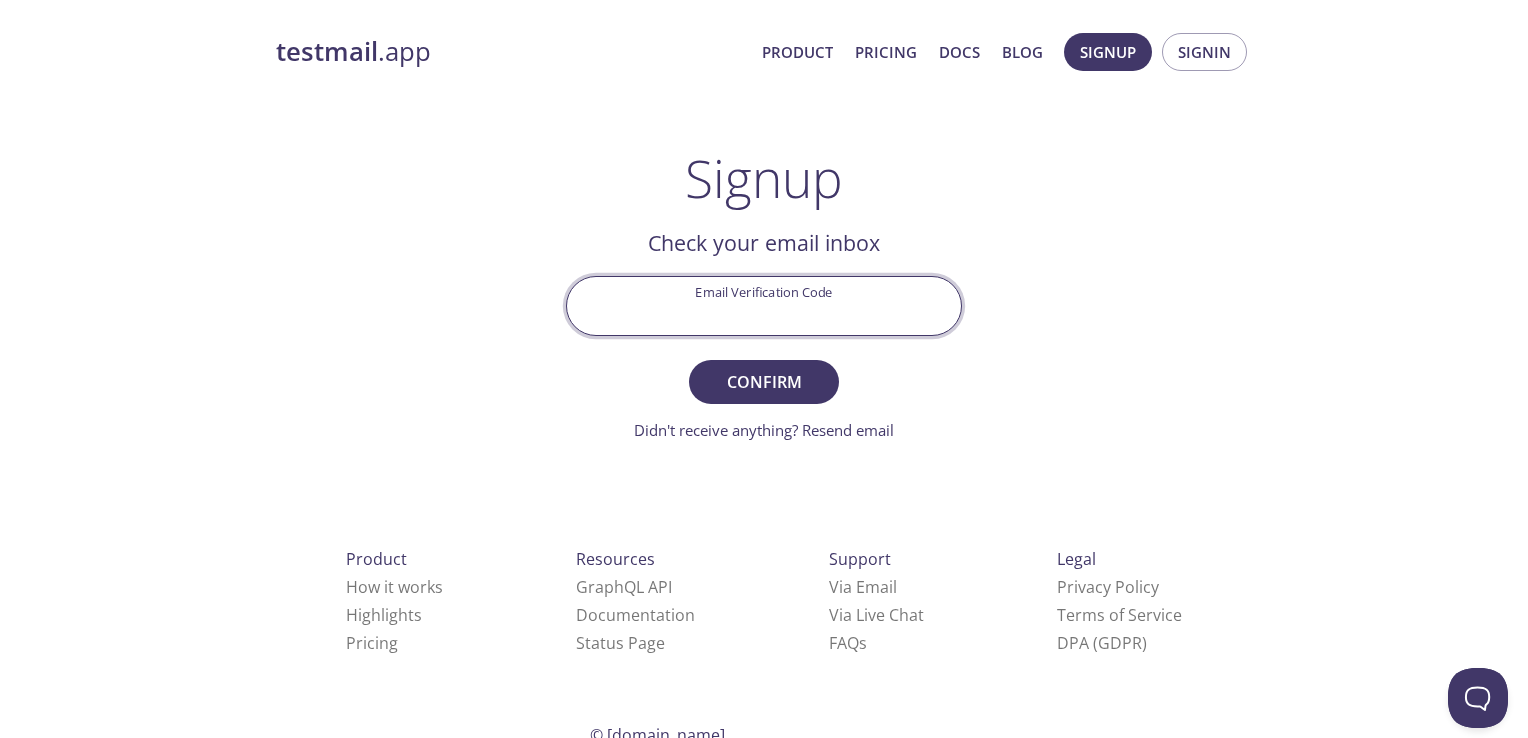 click on "Email Verification Code" at bounding box center [764, 305] 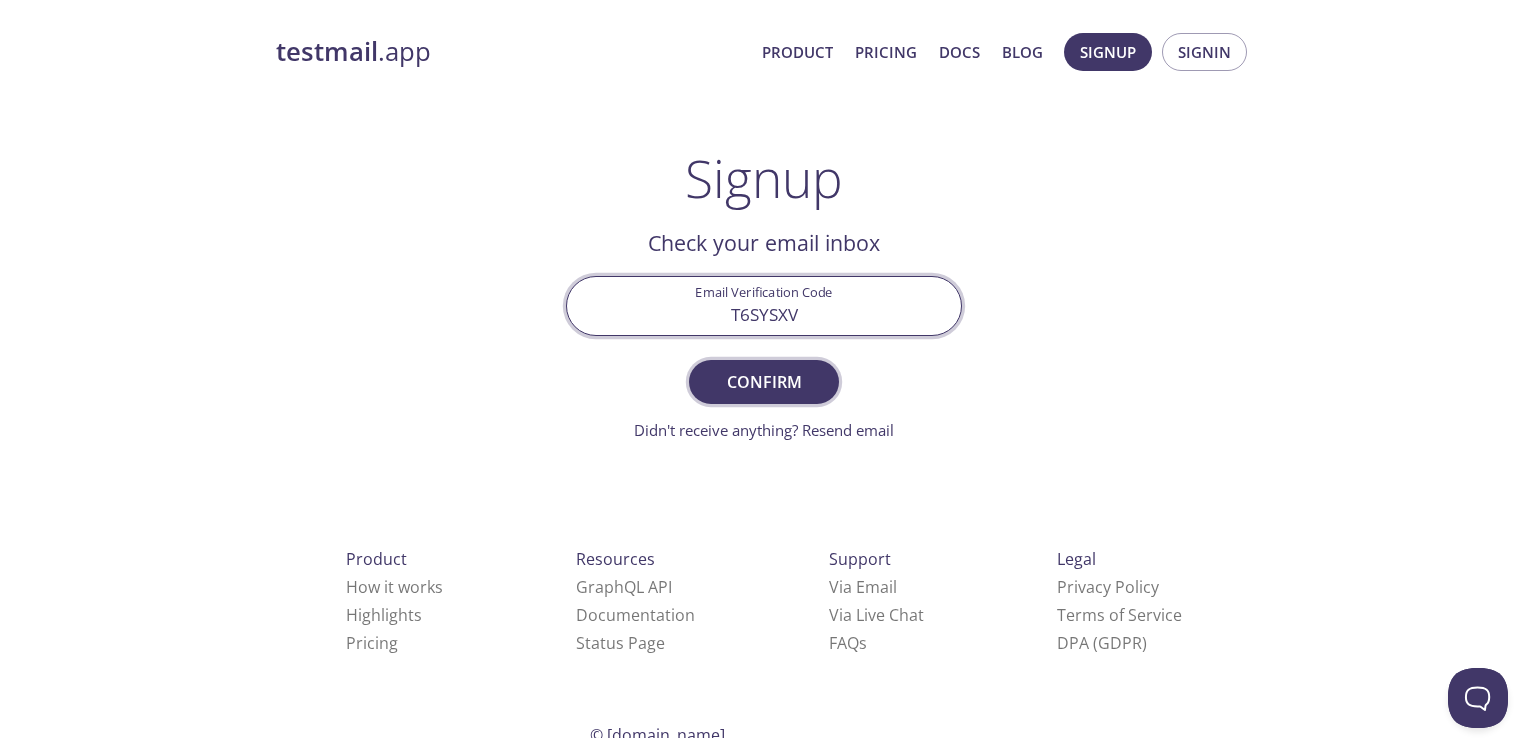 type on "T6SYSXV" 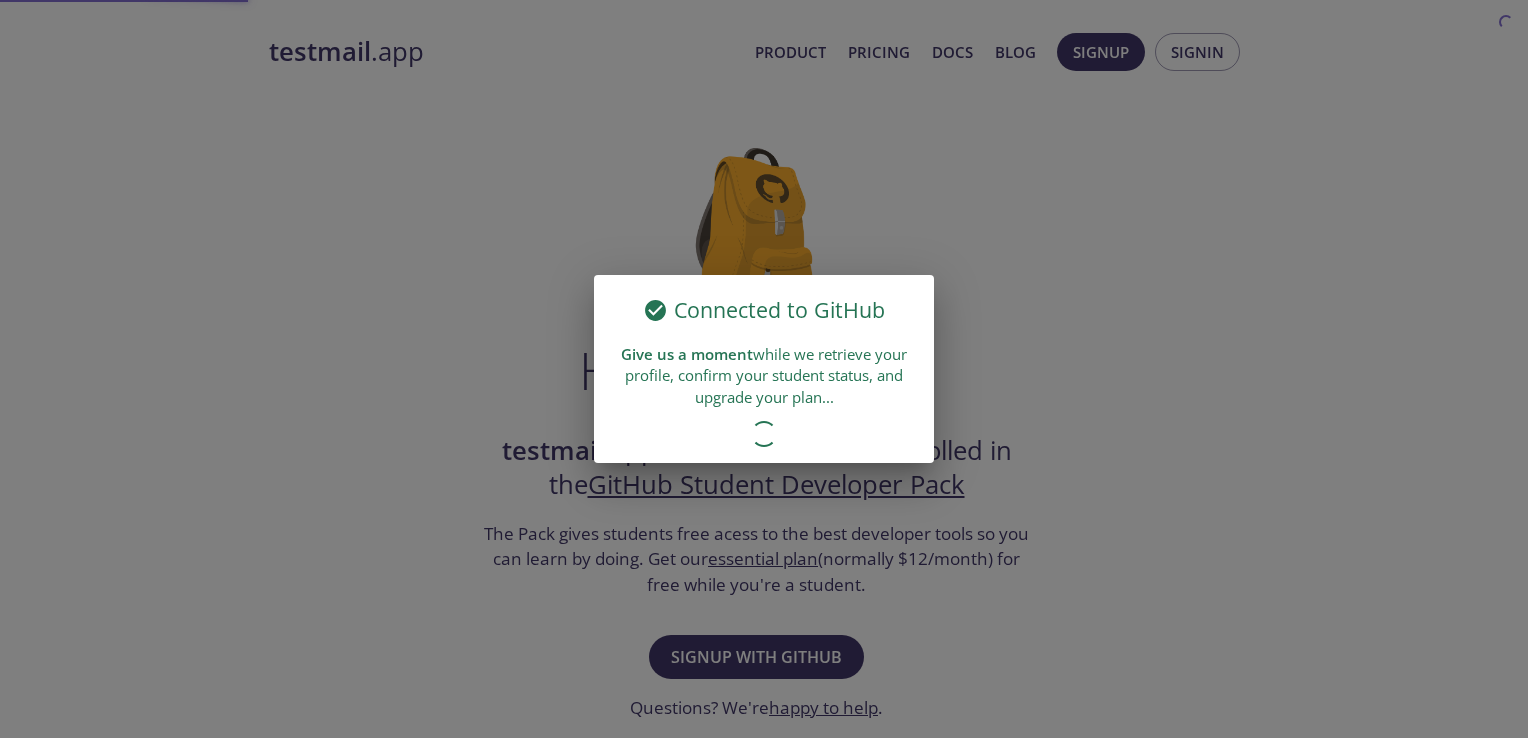 scroll, scrollTop: 0, scrollLeft: 0, axis: both 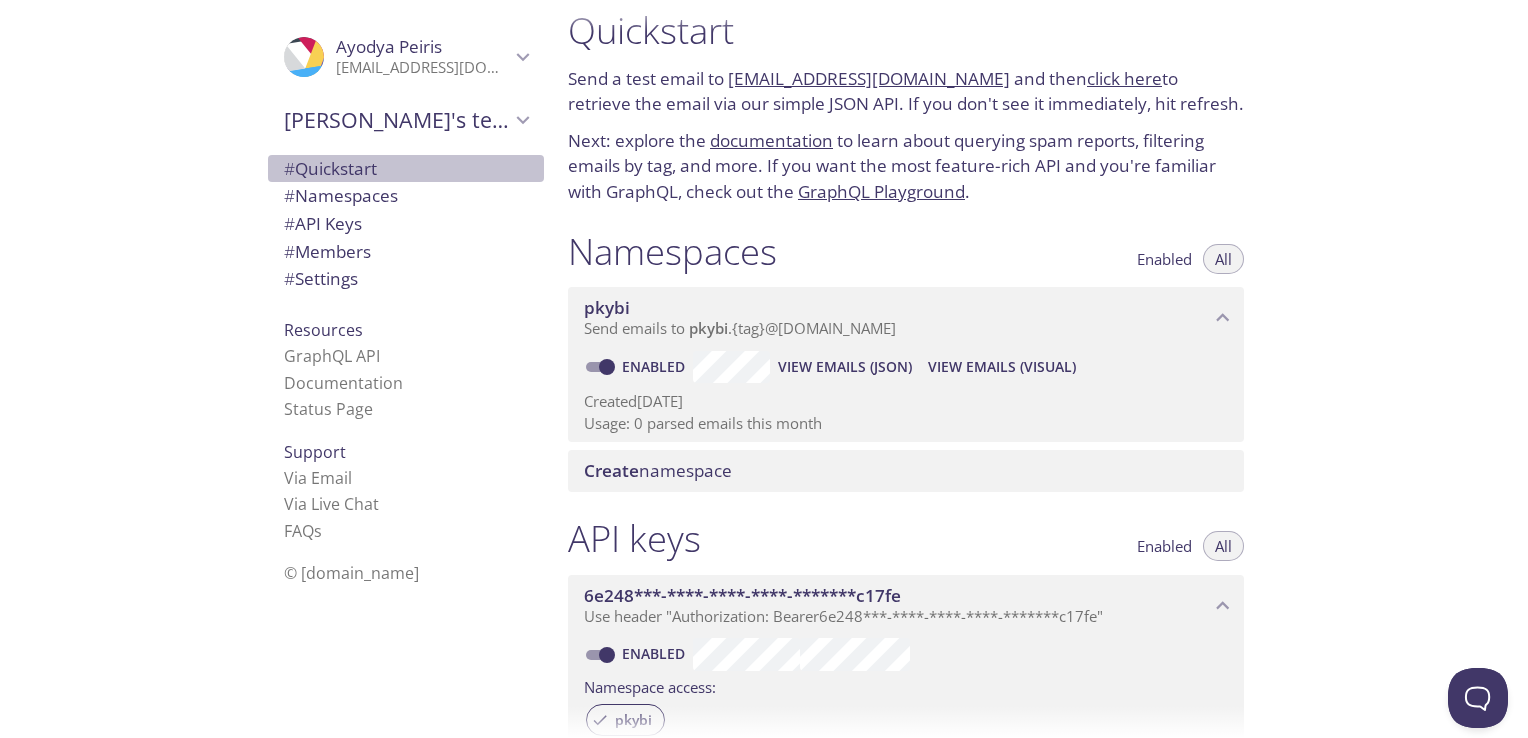click on "#  Quickstart" at bounding box center (330, 168) 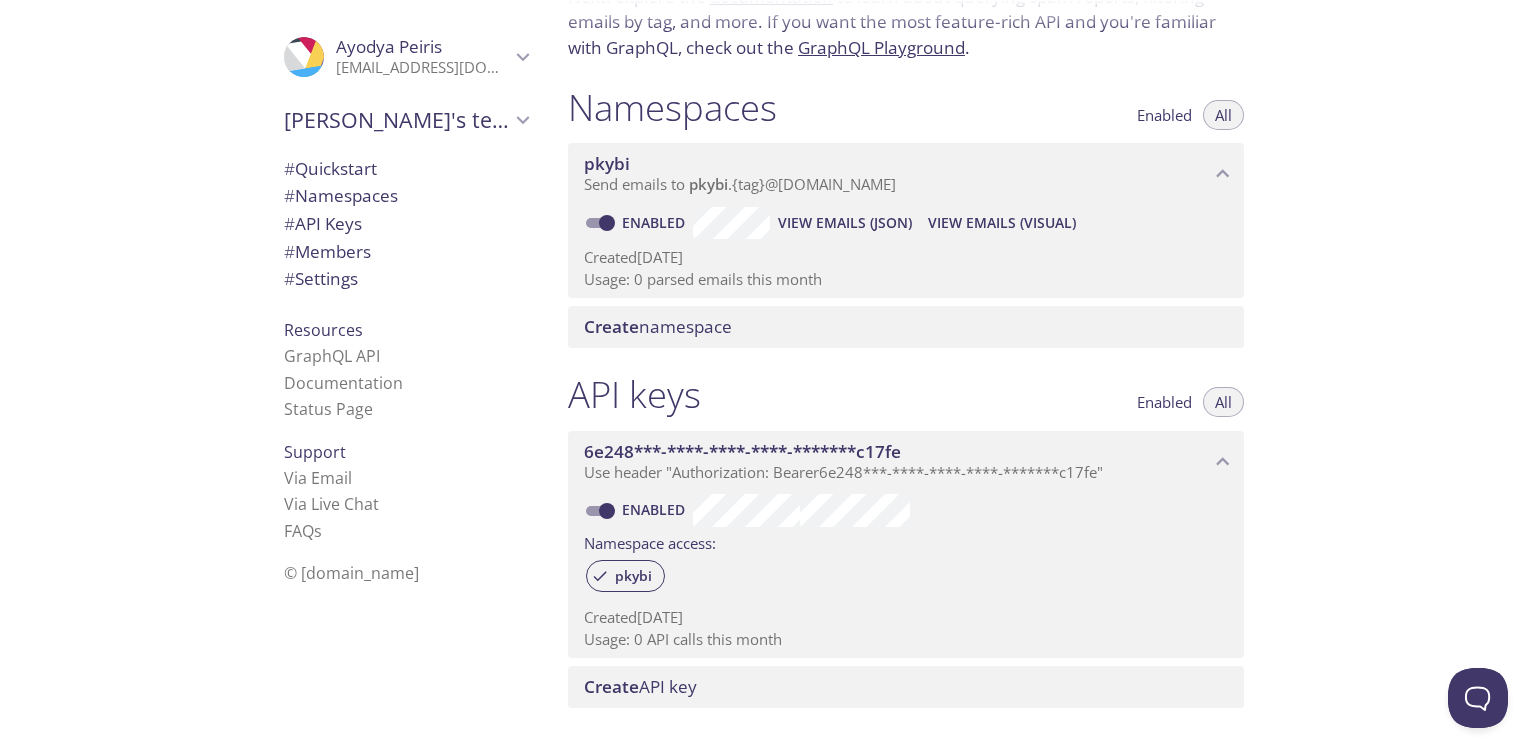 scroll, scrollTop: 0, scrollLeft: 0, axis: both 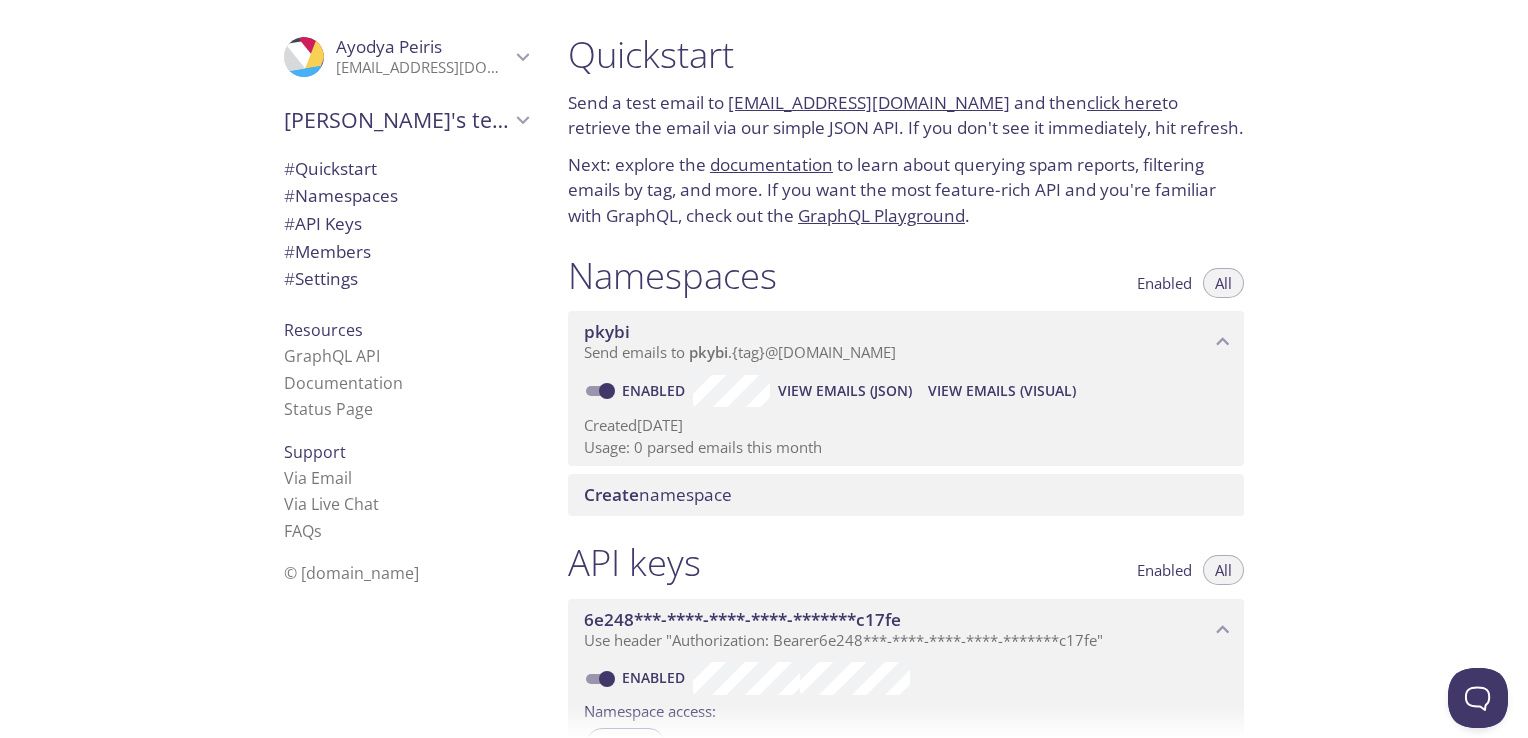 click on "pkybi.test@inbox.testmail.app" at bounding box center [869, 102] 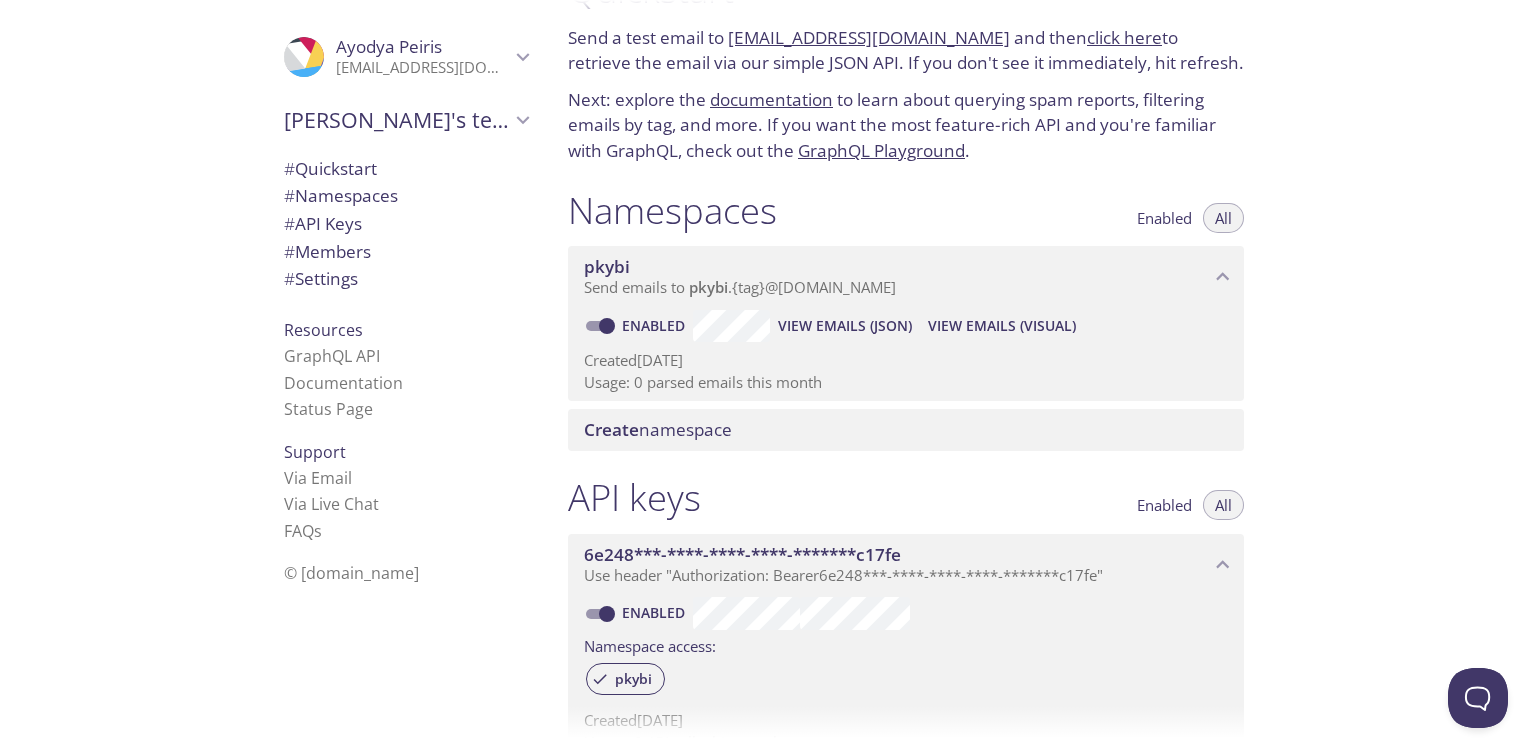 scroll, scrollTop: 121, scrollLeft: 0, axis: vertical 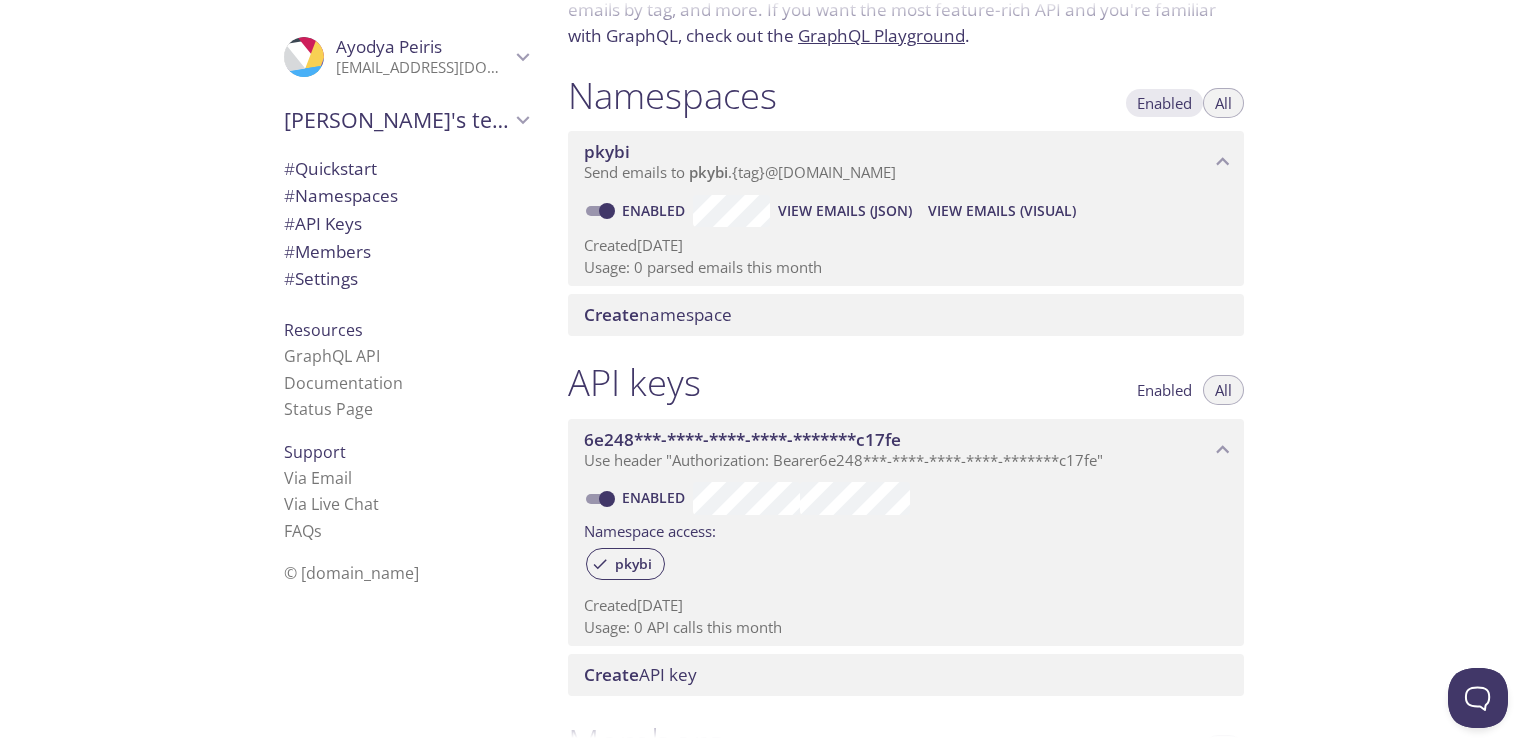 click on "Enabled" at bounding box center (1164, 103) 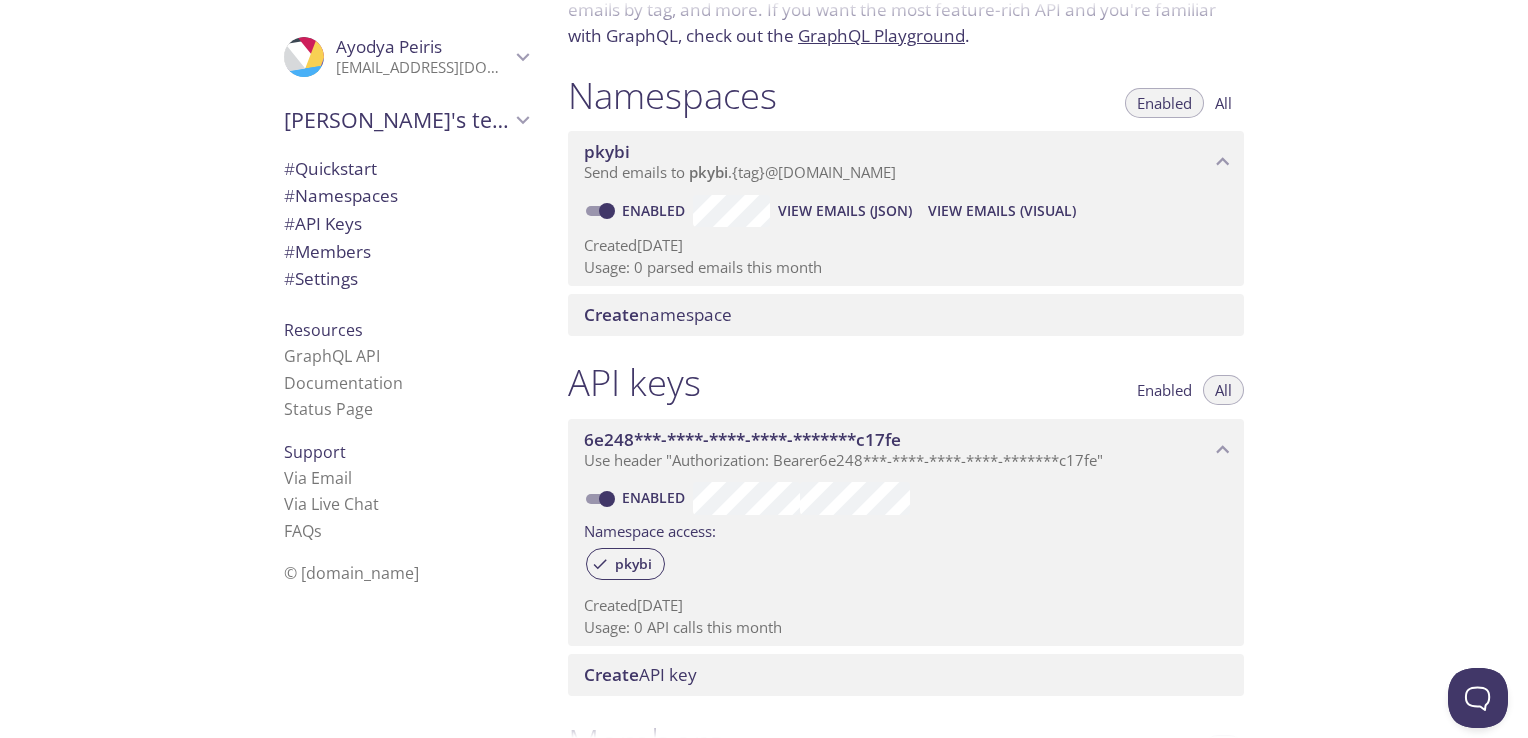 click on "All" at bounding box center (1223, 103) 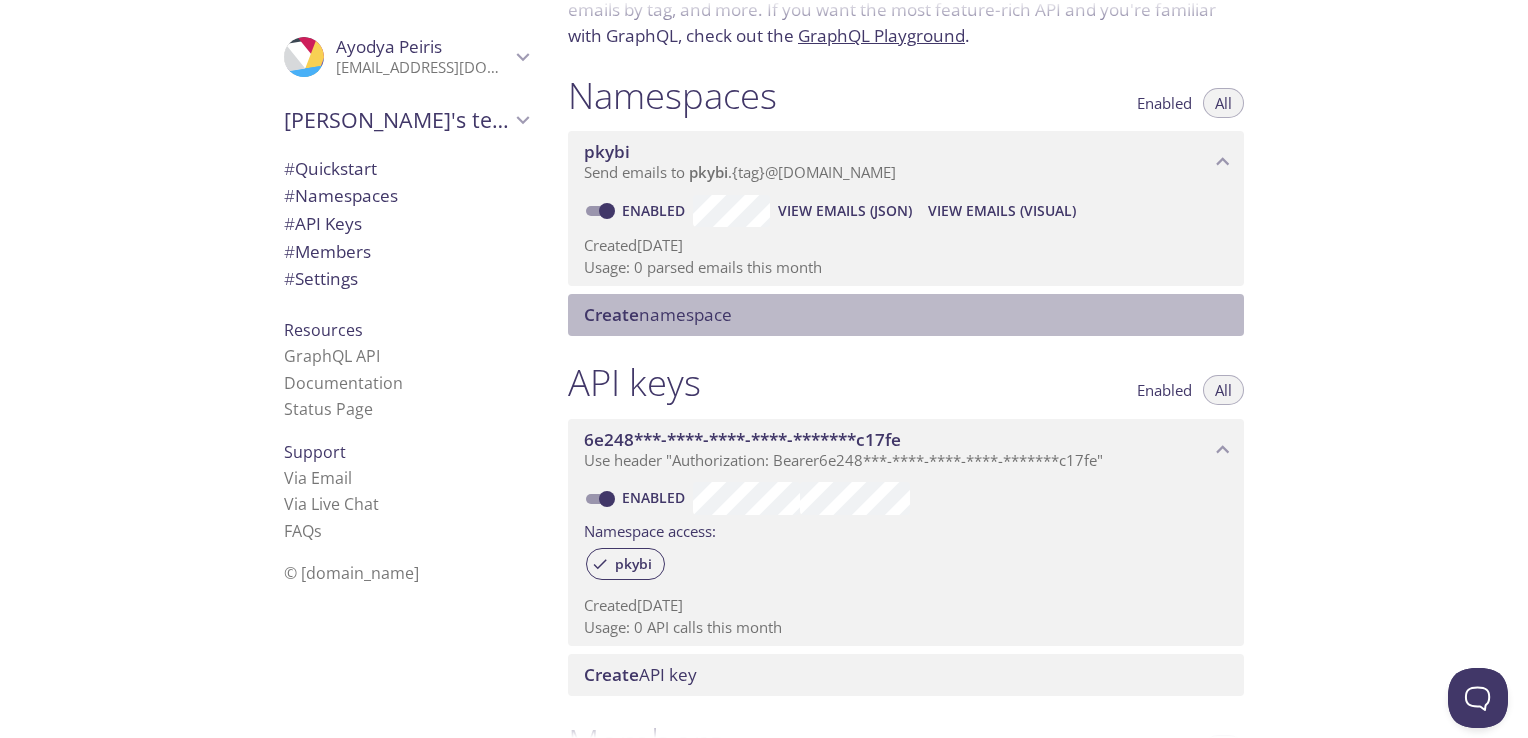click on "Create  namespace" at bounding box center [906, 315] 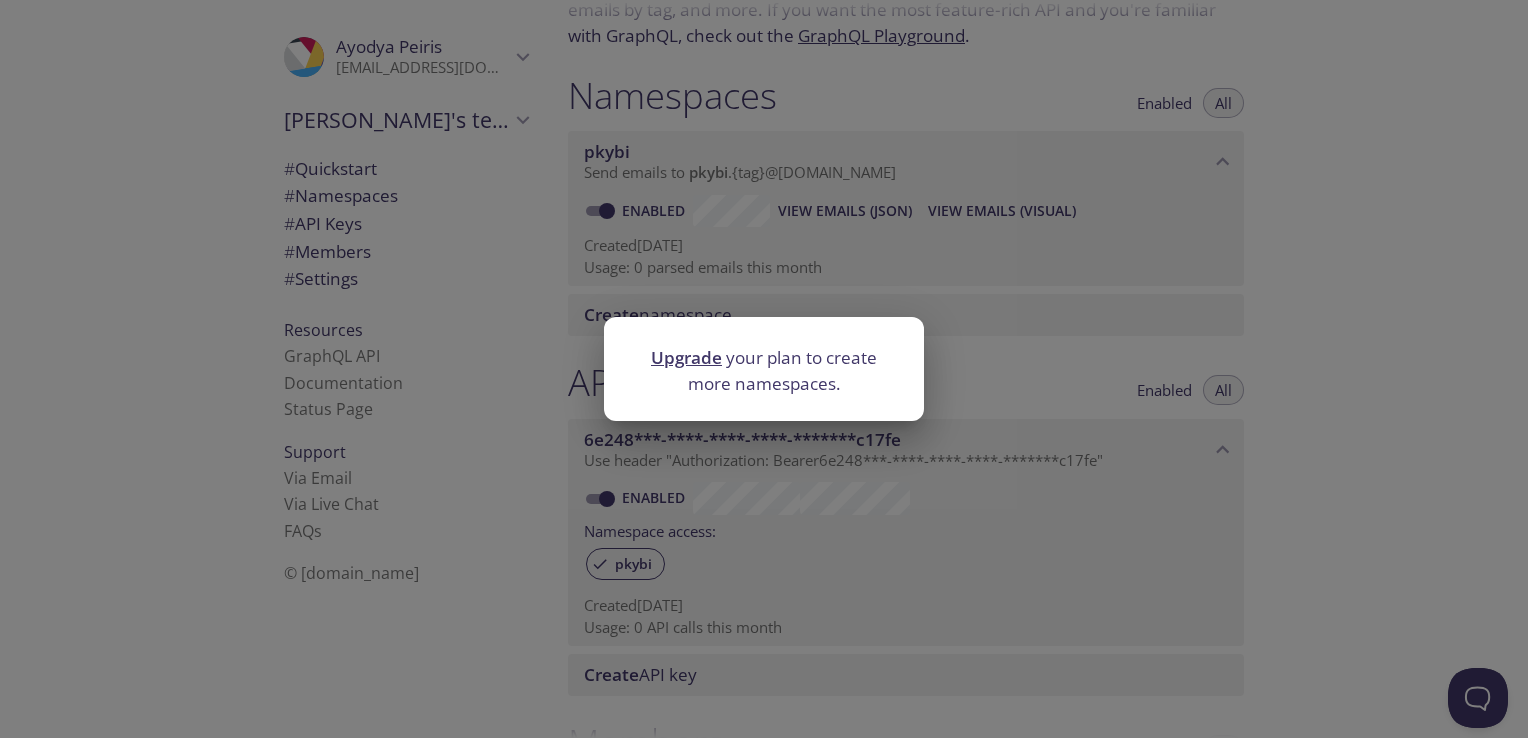 click on "Upgrade   your plan to create more namespaces." at bounding box center [764, 369] 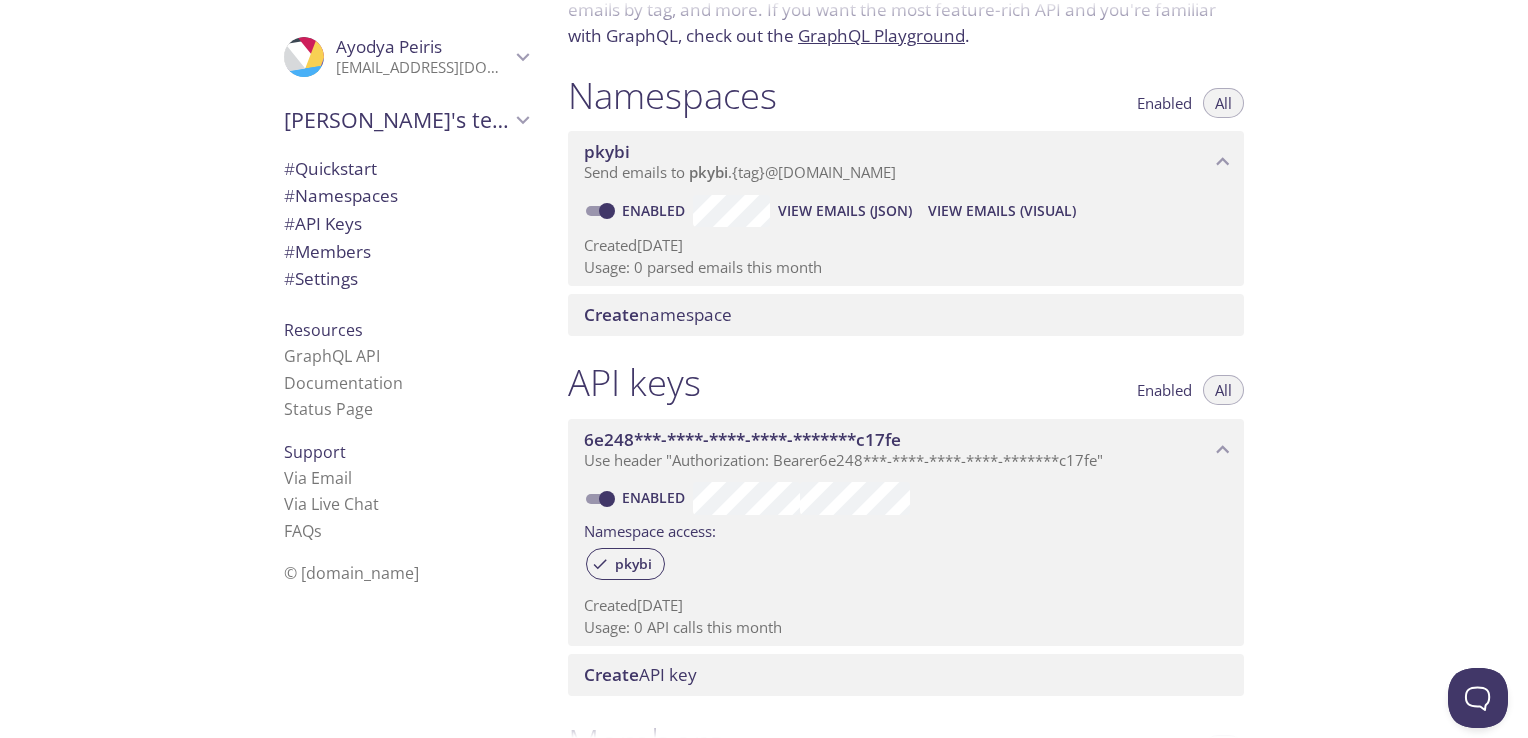 click on "Quickstart Send a test email to   pkybi.test@inbox.testmail.app   and then  click here  to retrieve the email via our simple JSON API. If you don't see it immediately, hit refresh. Next: explore the   documentation   to learn about querying spam reports, filtering emails by tag, and more. If you want the most feature-rich API and you're familiar with GraphQL, check out the   GraphQL Playground . Namespaces Enabled All pkybi Send emails to   pkybi . {tag} @inbox.testmail.app Enabled View Emails (JSON) View Emails (Visual) Created  21 Jul 2025 Usage: 0 parsed emails this month Create  namespace API keys Enabled All 6e248***-****-****-****-*******c17fe Use header "Authorization: Bearer  6e248***-****-****-****-*******c17fe " Enabled Namespace access: pkybi Created  21 Jul 2025 Usage: 0 API calls this month Create  API key Members Admins All   ProfilePic Ayodya   Peiris imal82481@gmail.com Joined  21 Jul 2025 Invite  a team member Settings Team (or organization) name: Ayodya's team Save Setup Billing: student" at bounding box center [1040, 369] 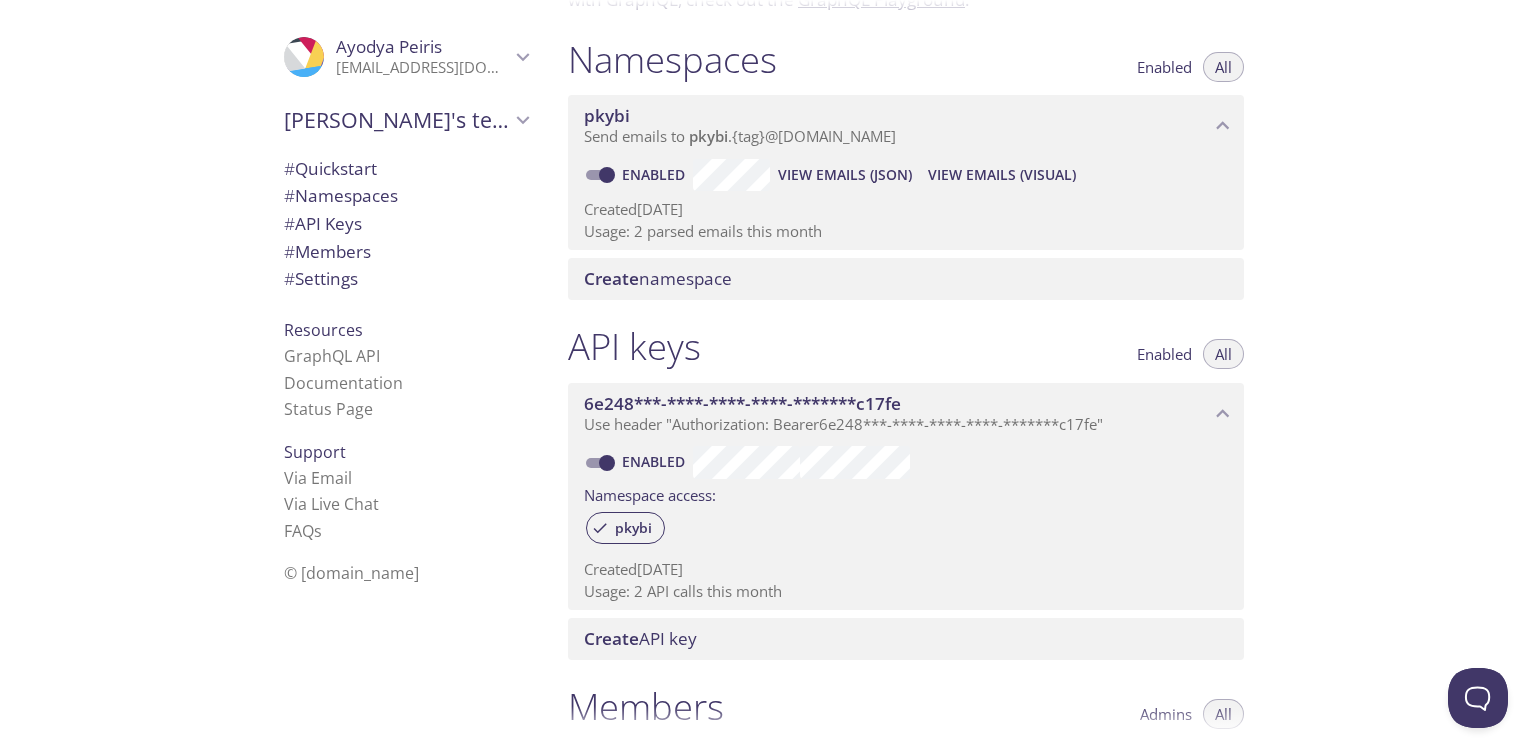 scroll, scrollTop: 216, scrollLeft: 0, axis: vertical 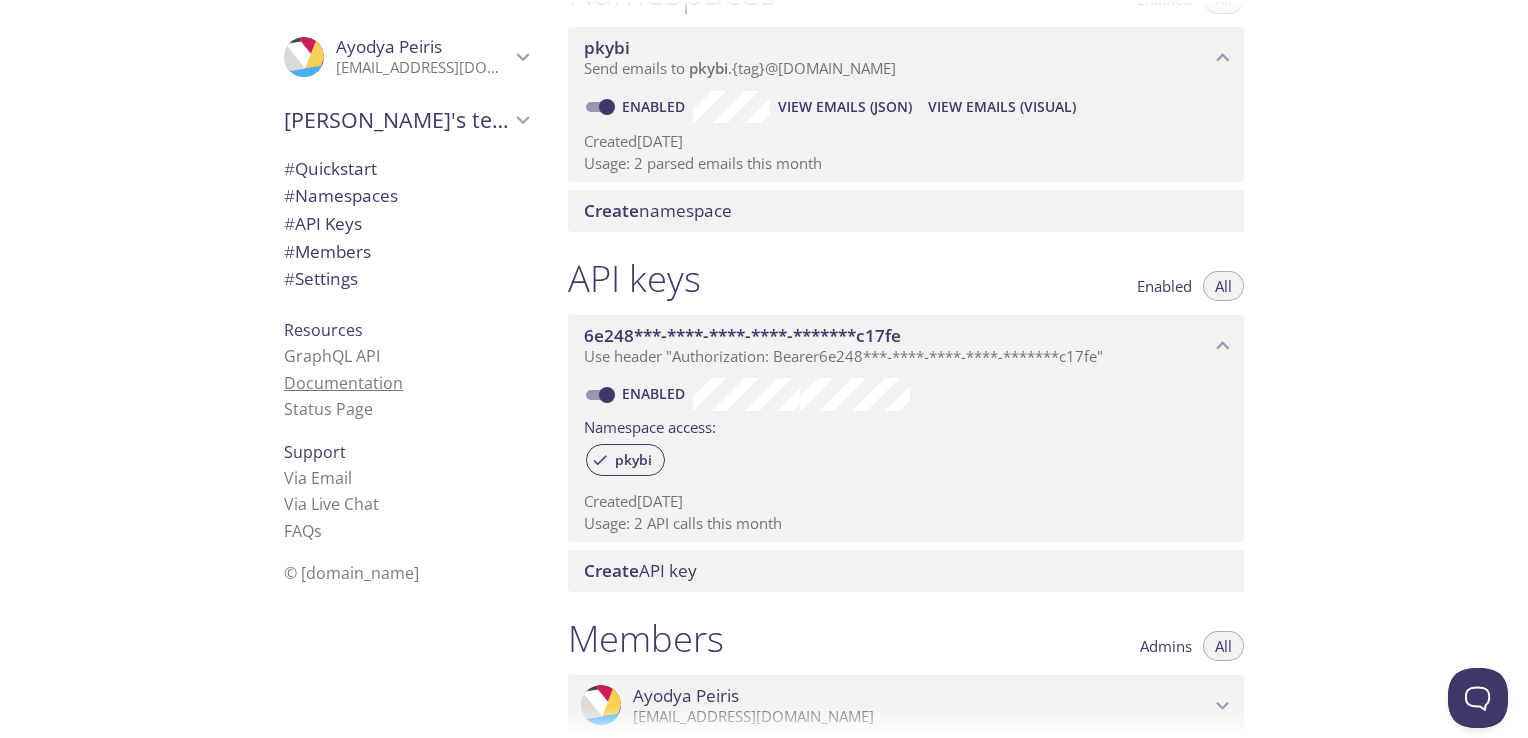 click on "Documentation" at bounding box center [343, 383] 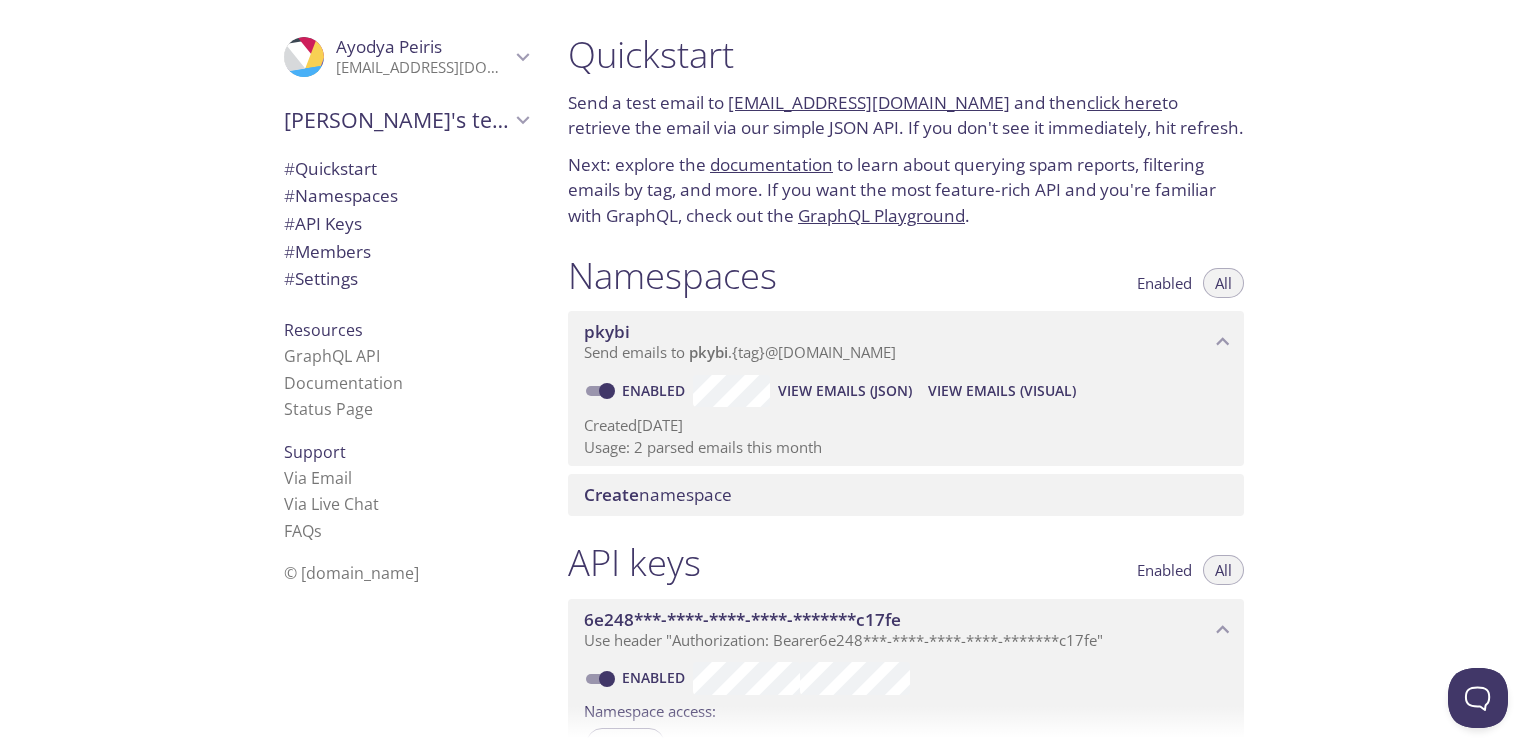 scroll, scrollTop: 684, scrollLeft: 0, axis: vertical 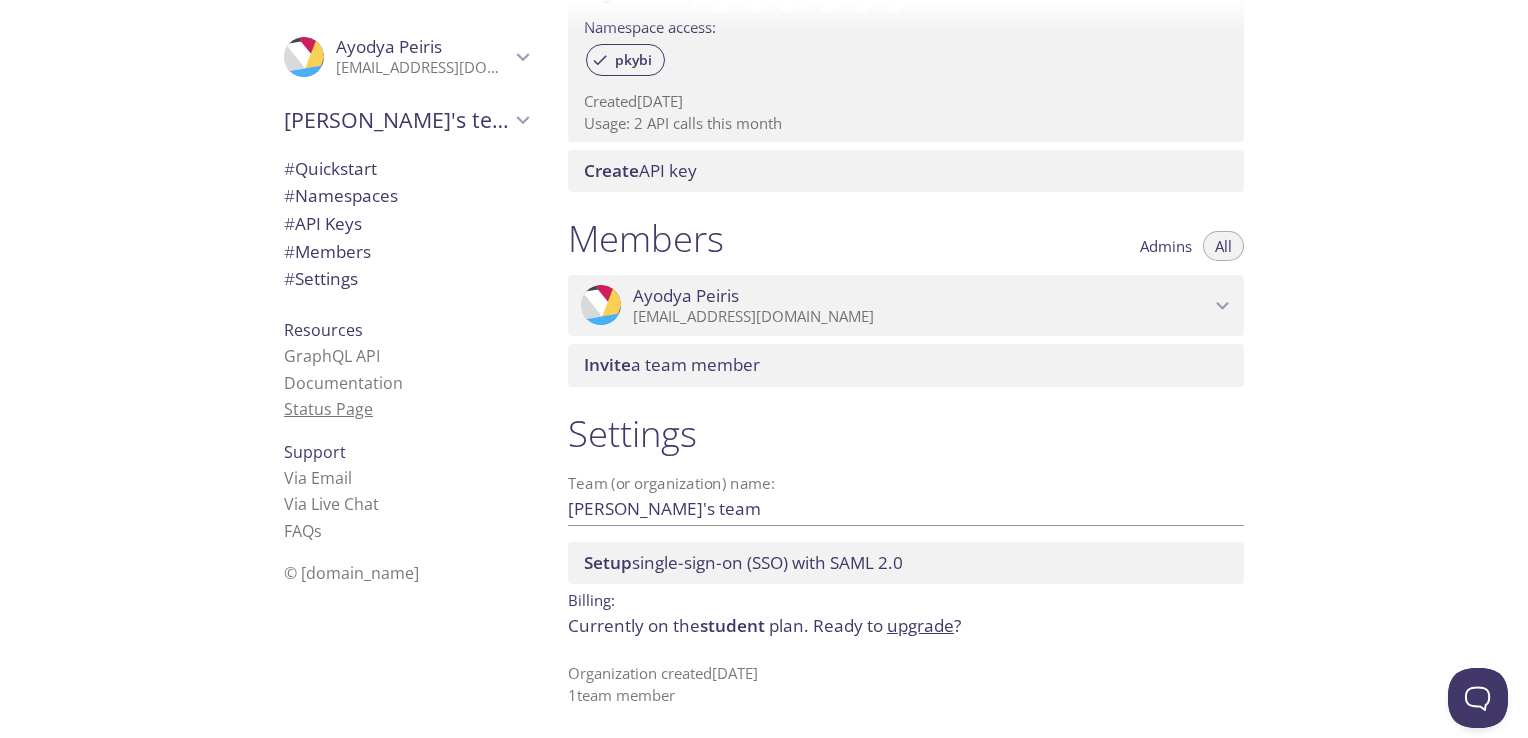 click on "Status Page" at bounding box center (328, 409) 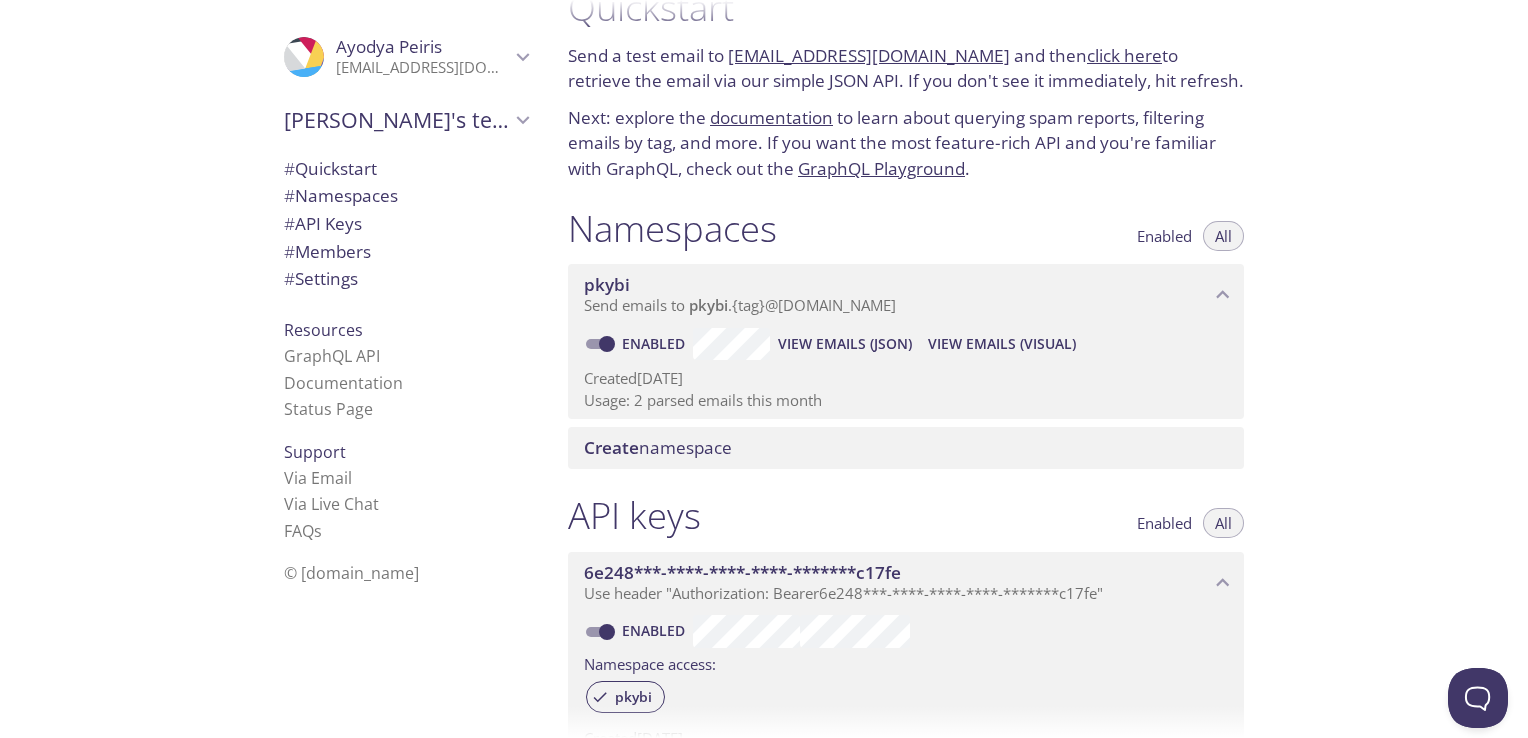 scroll, scrollTop: 0, scrollLeft: 0, axis: both 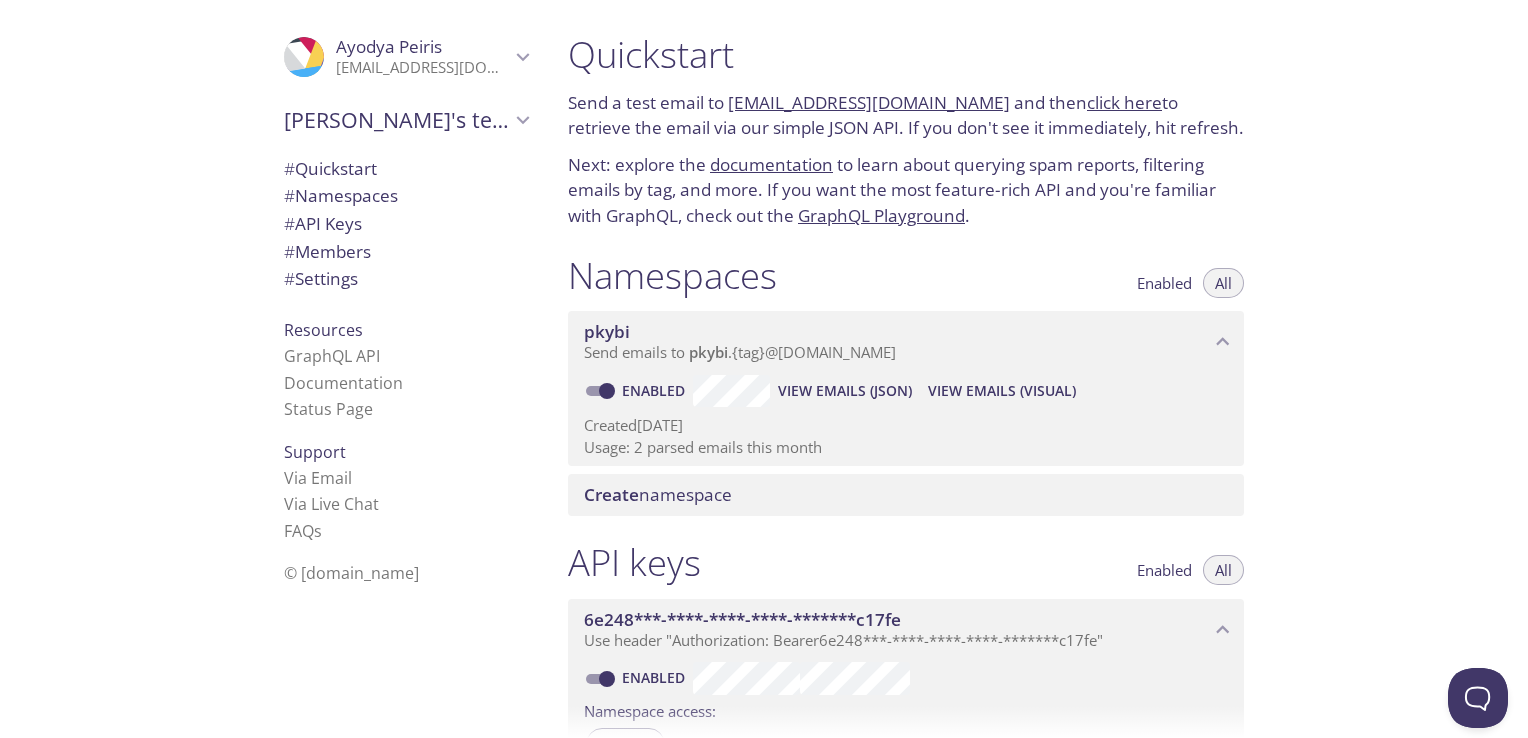 click on "GraphQL Playground" at bounding box center (881, 215) 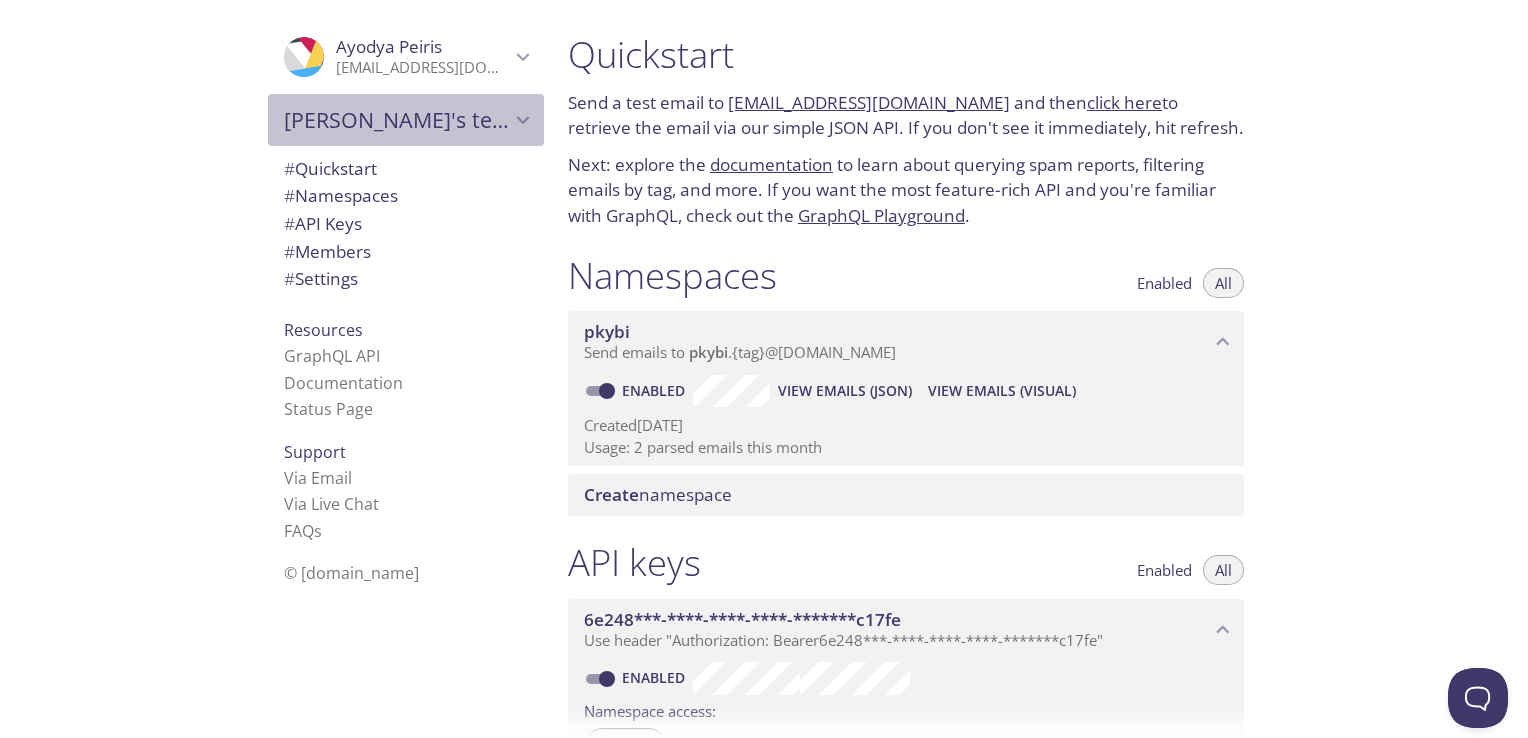 click on "Ayodya's team" at bounding box center [397, 120] 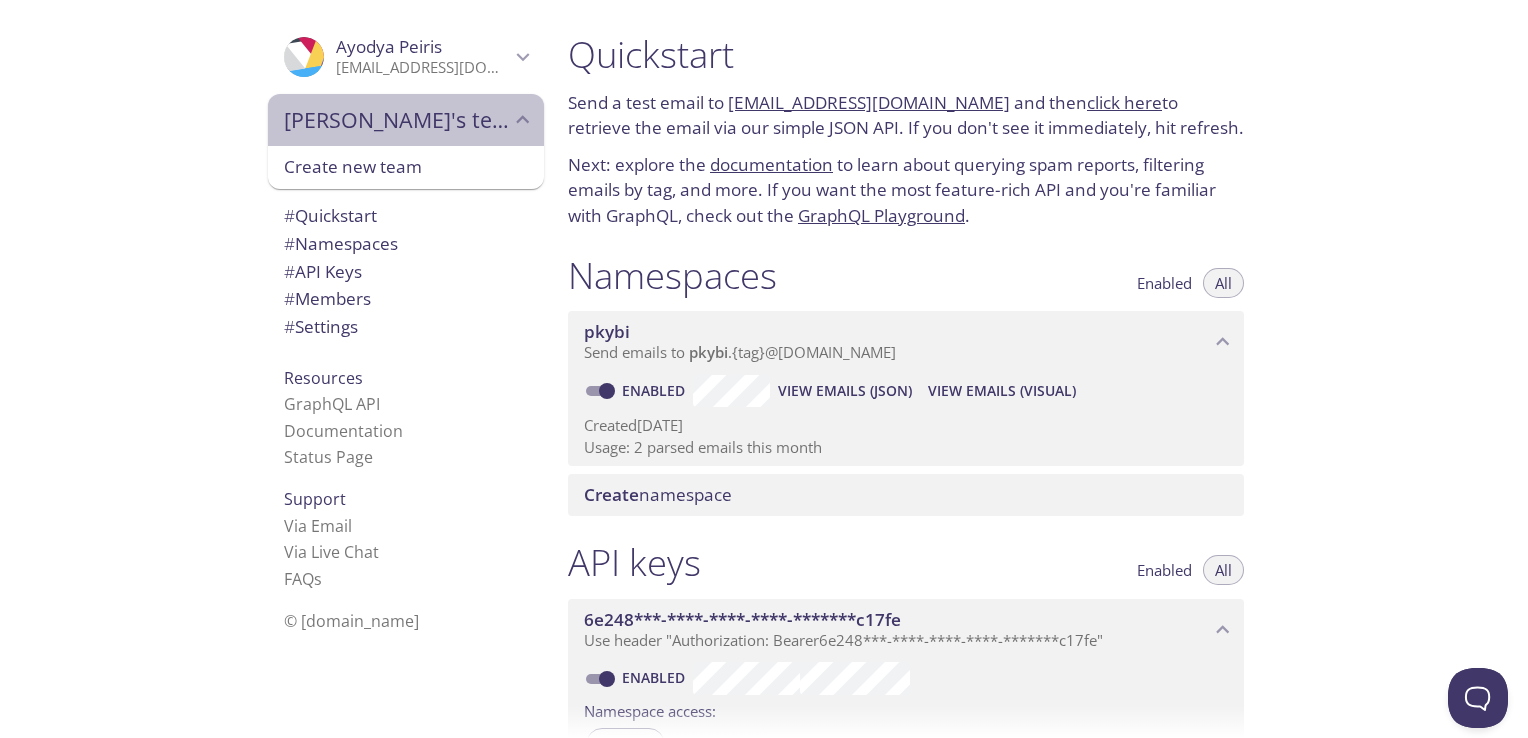 click on "Ayodya's team" at bounding box center (397, 120) 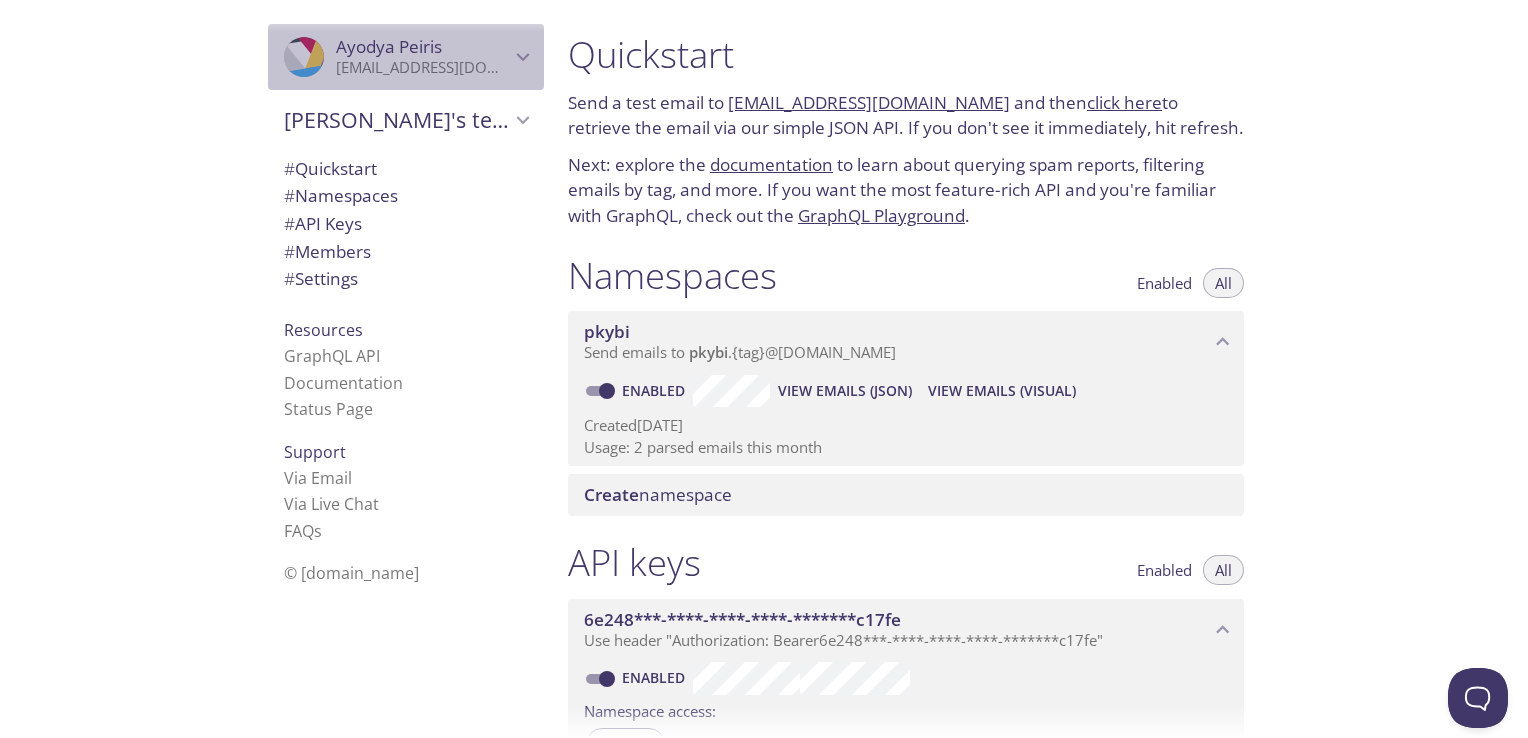 click 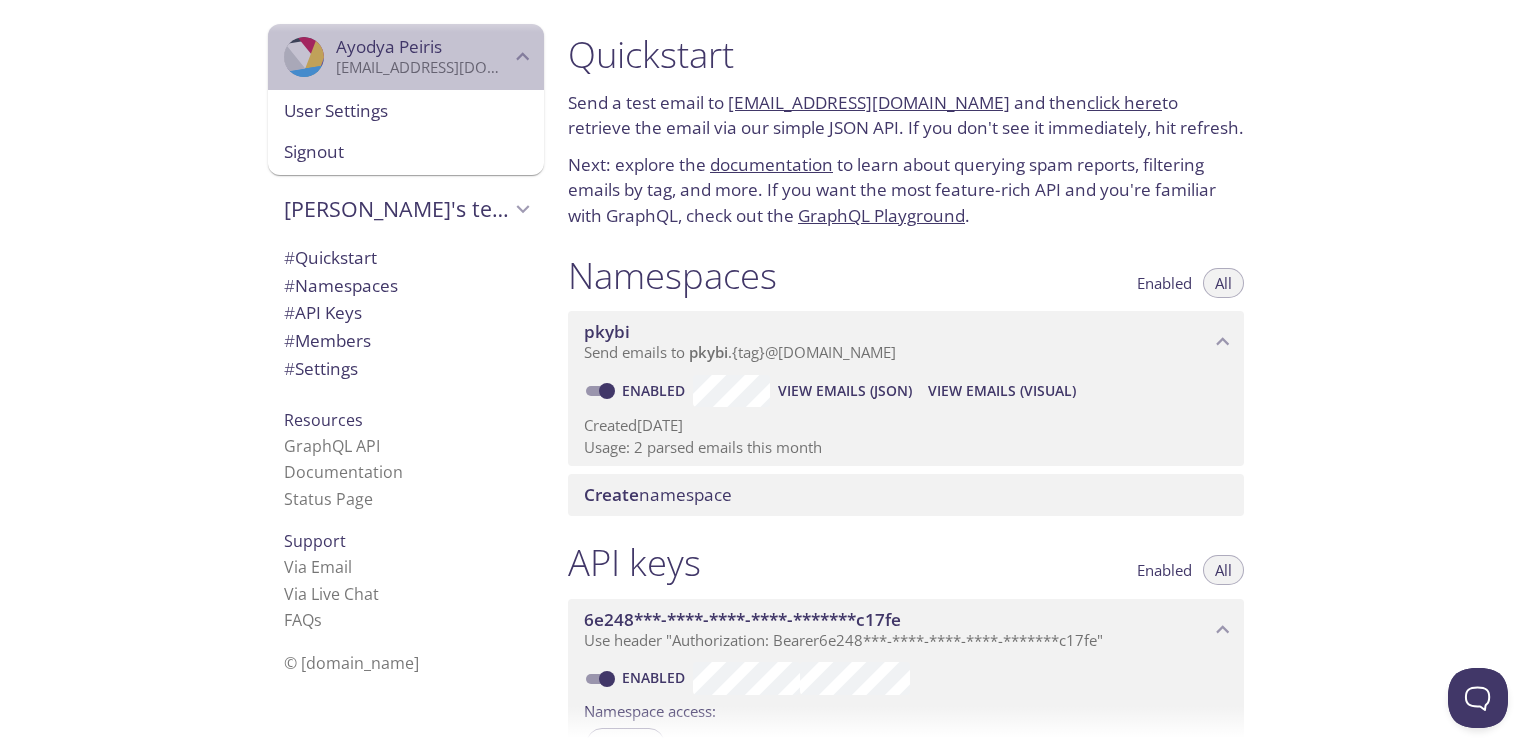 click 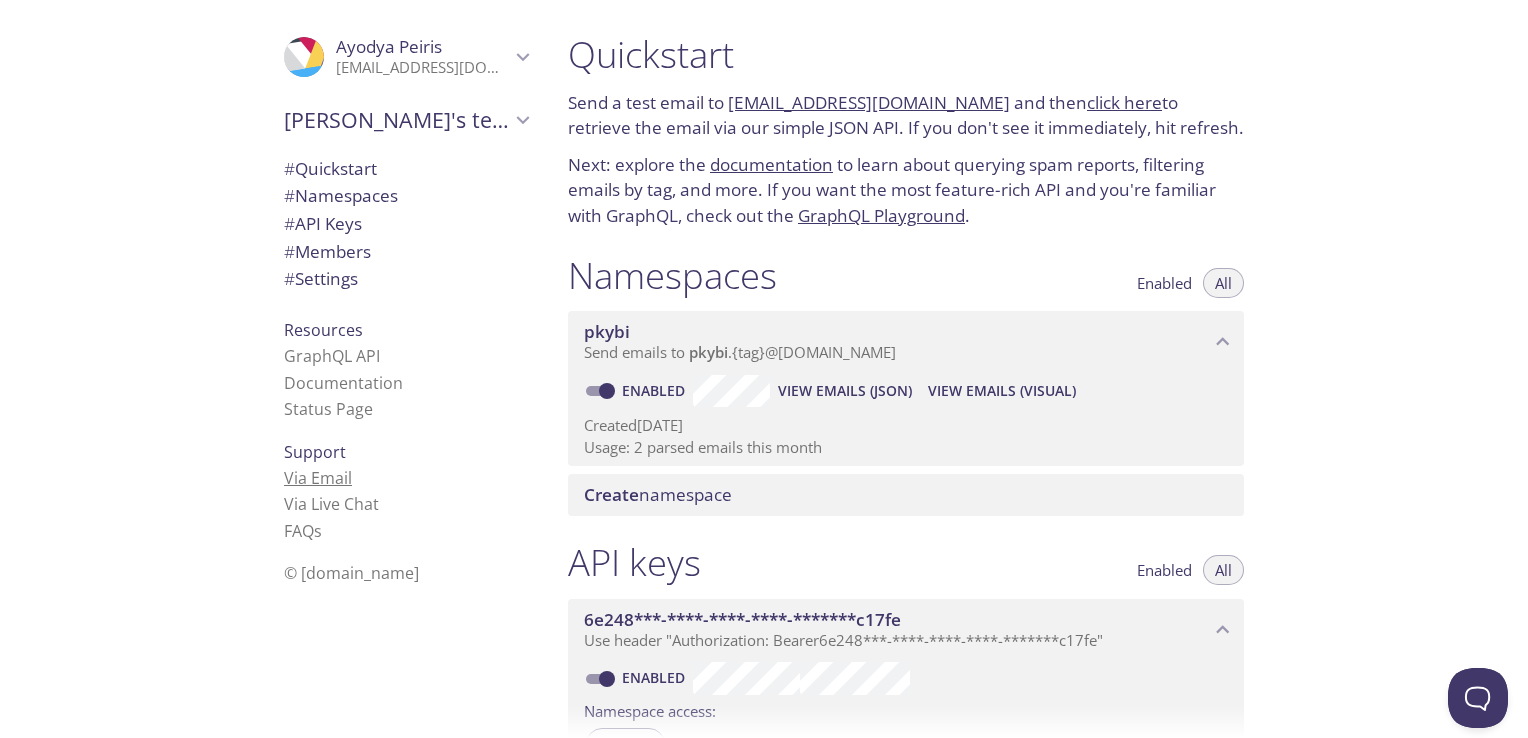click on "Via Email" at bounding box center [318, 478] 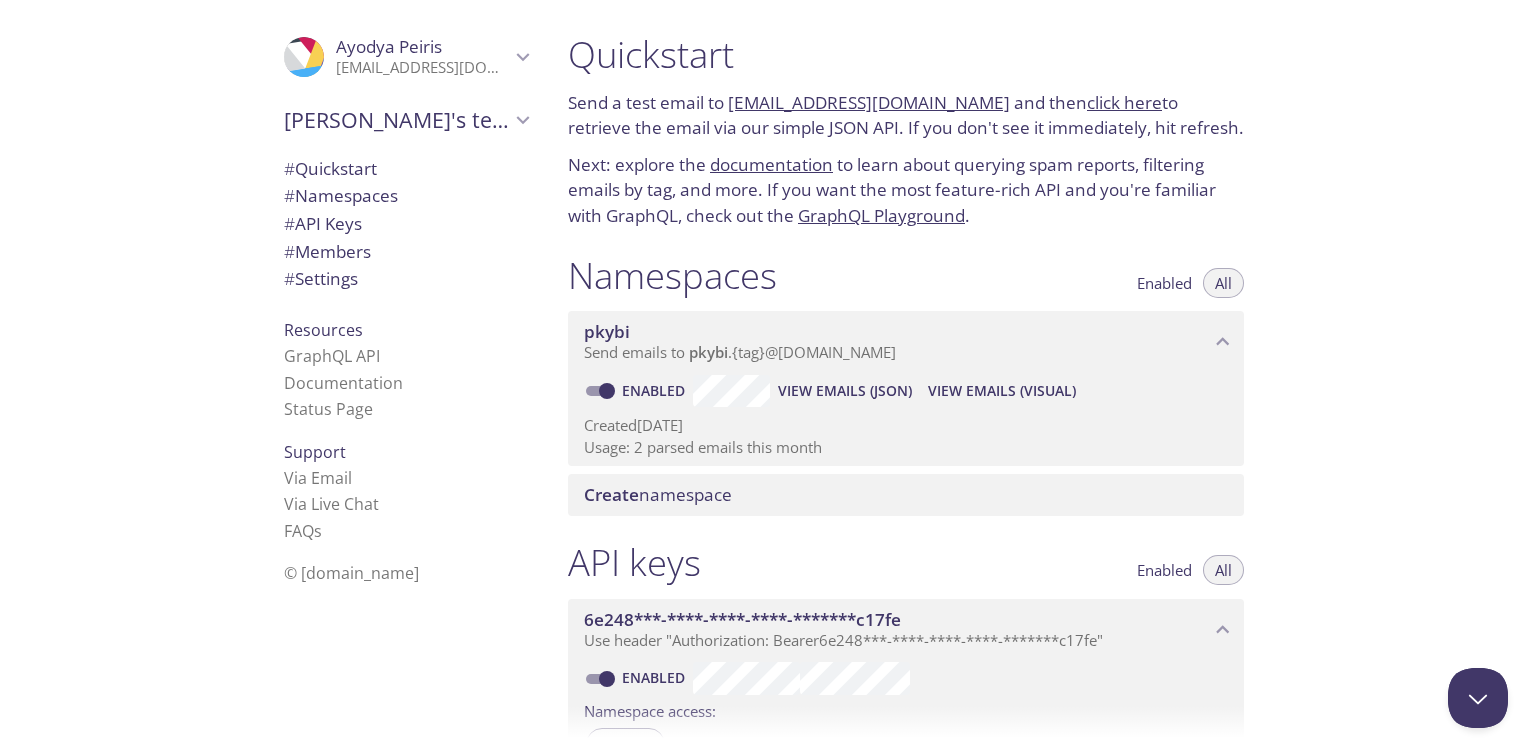 scroll, scrollTop: 0, scrollLeft: 0, axis: both 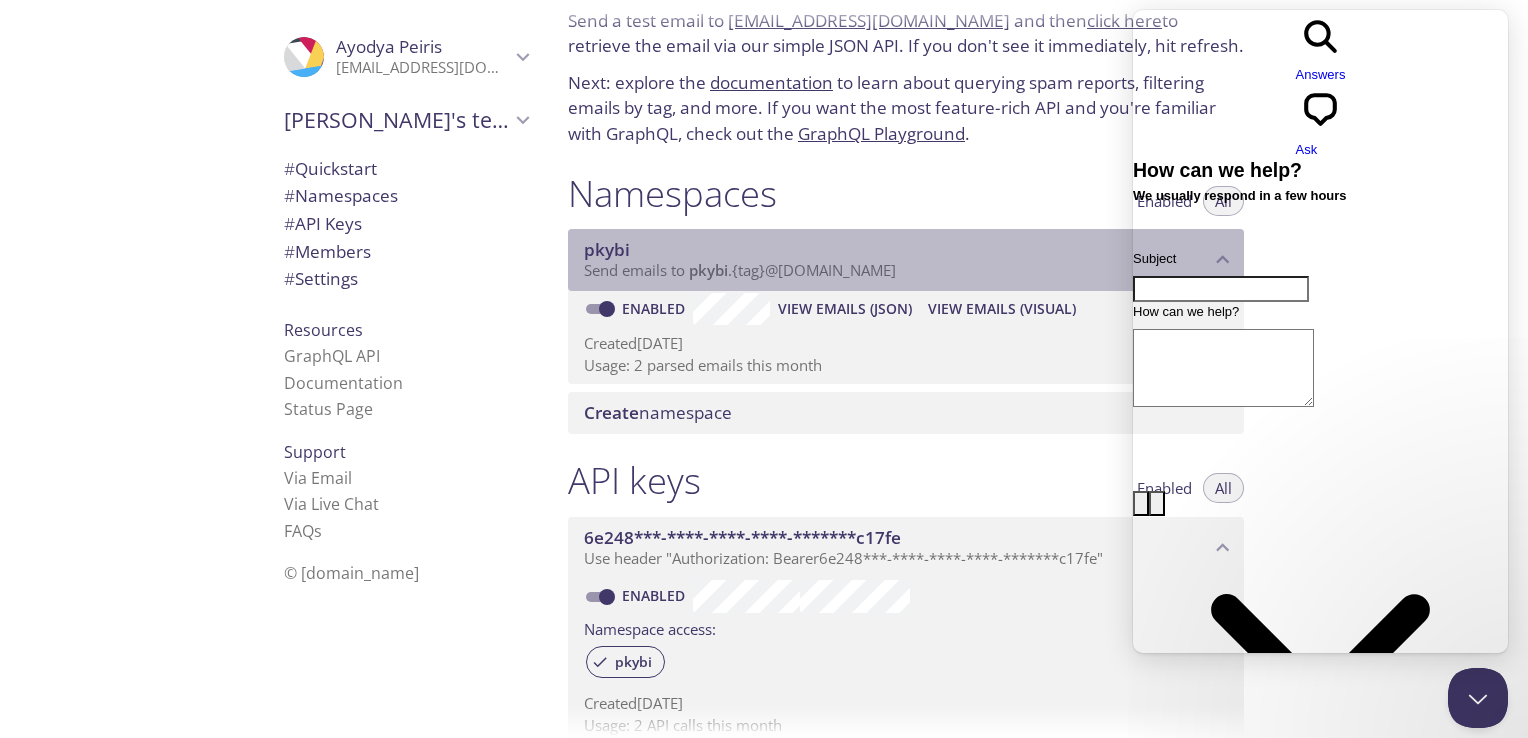 click on "pkybi" at bounding box center [897, 250] 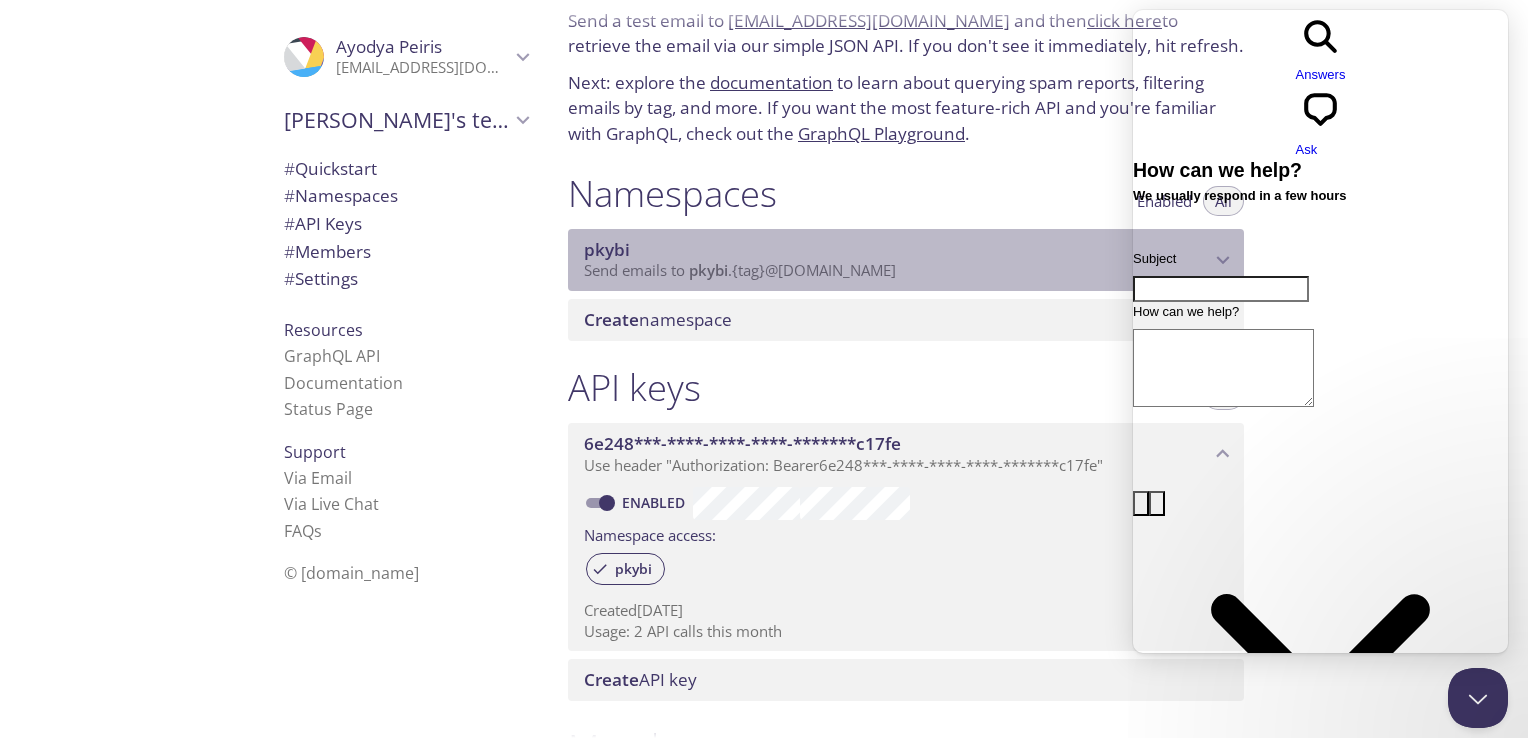 click on "Send emails to   pkybi . {tag} @inbox.testmail.app" at bounding box center [897, 271] 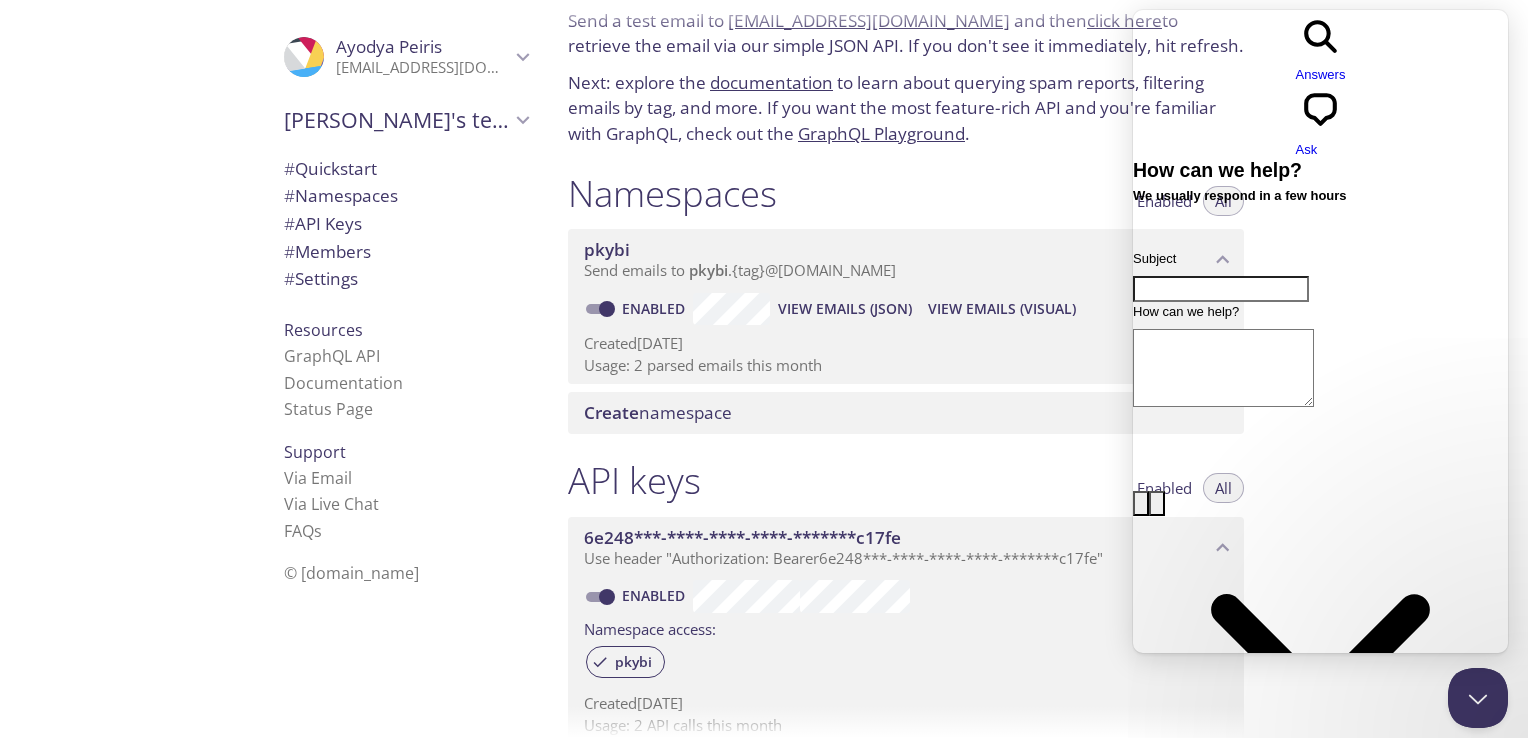 click on "Namespaces Enabled All" at bounding box center (906, 196) 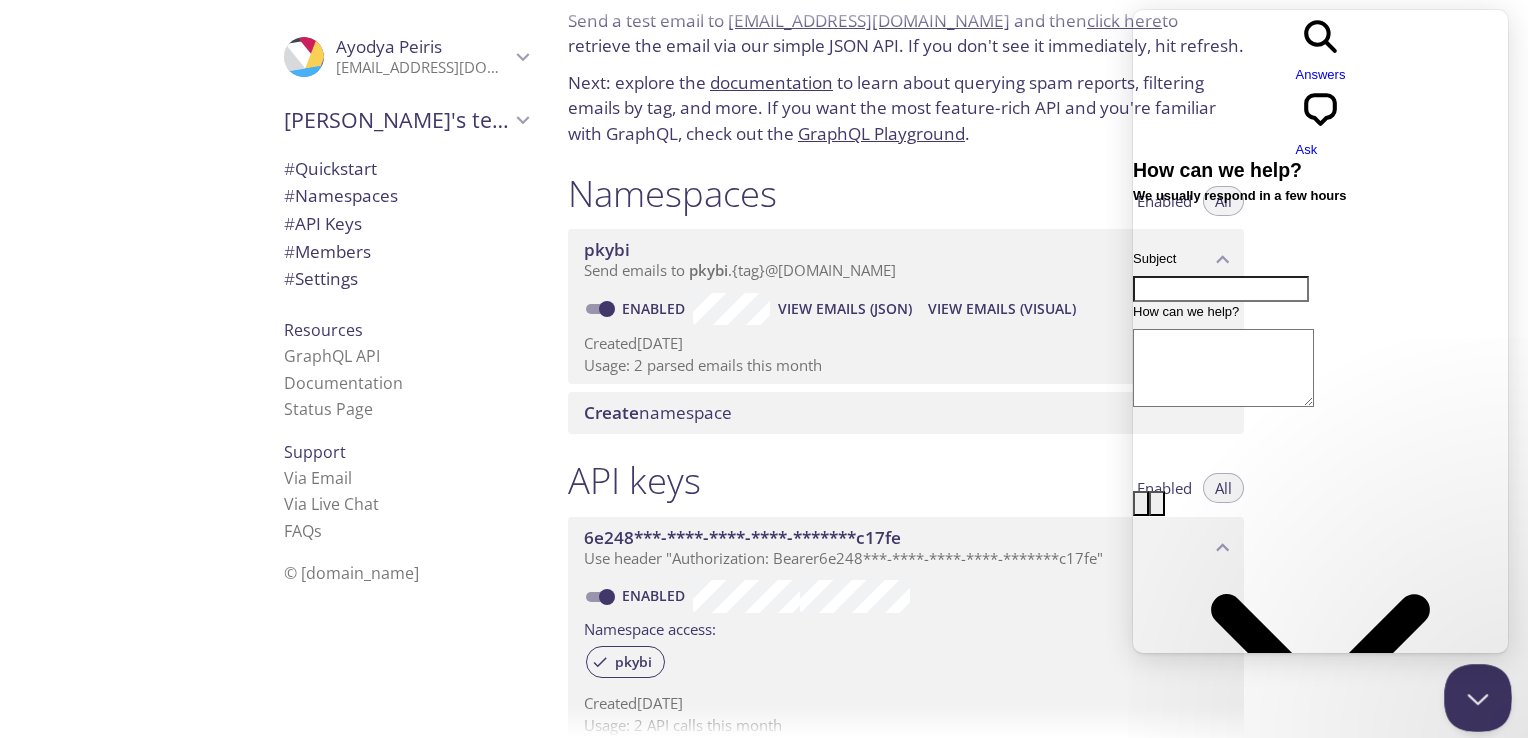 click at bounding box center (1474, 694) 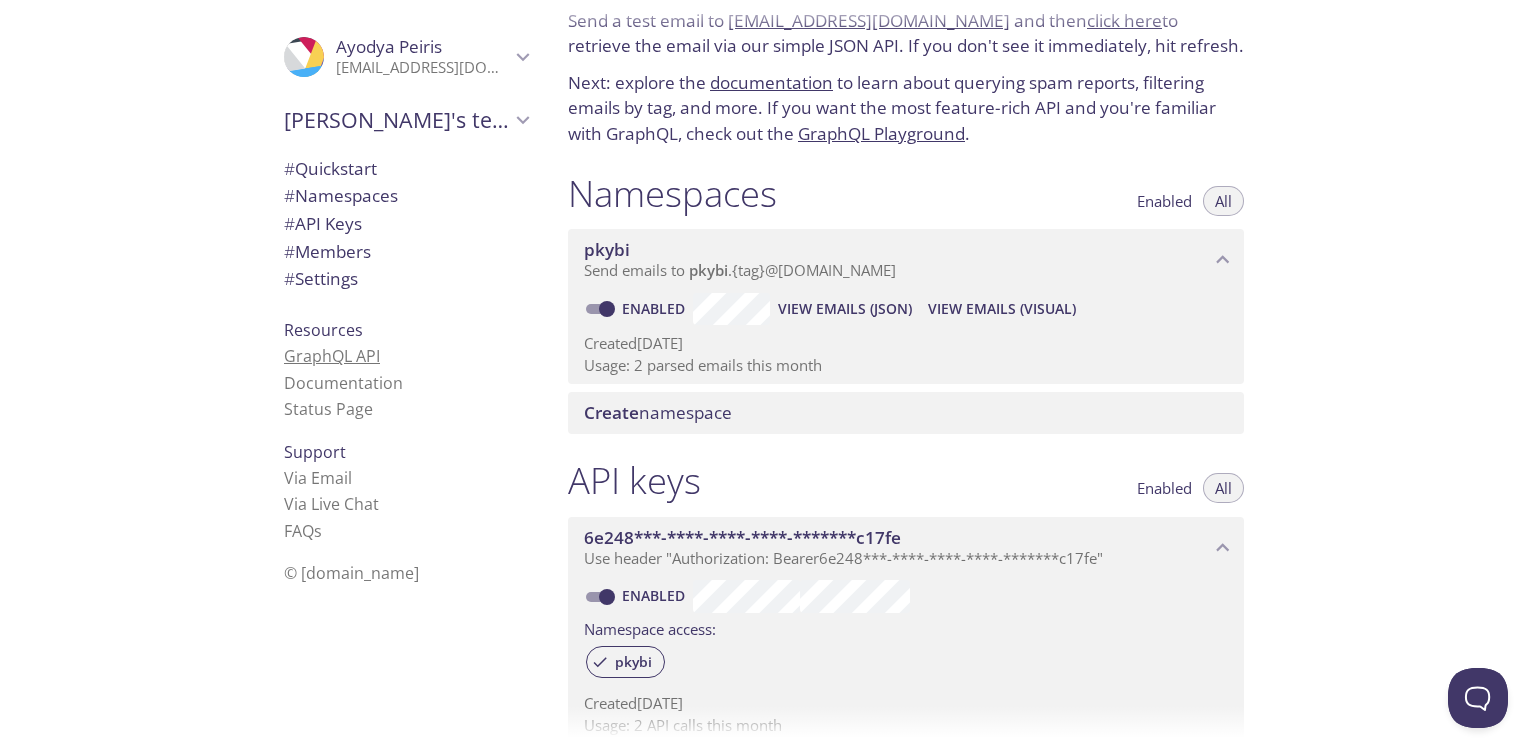 click on "GraphQL API" at bounding box center [332, 356] 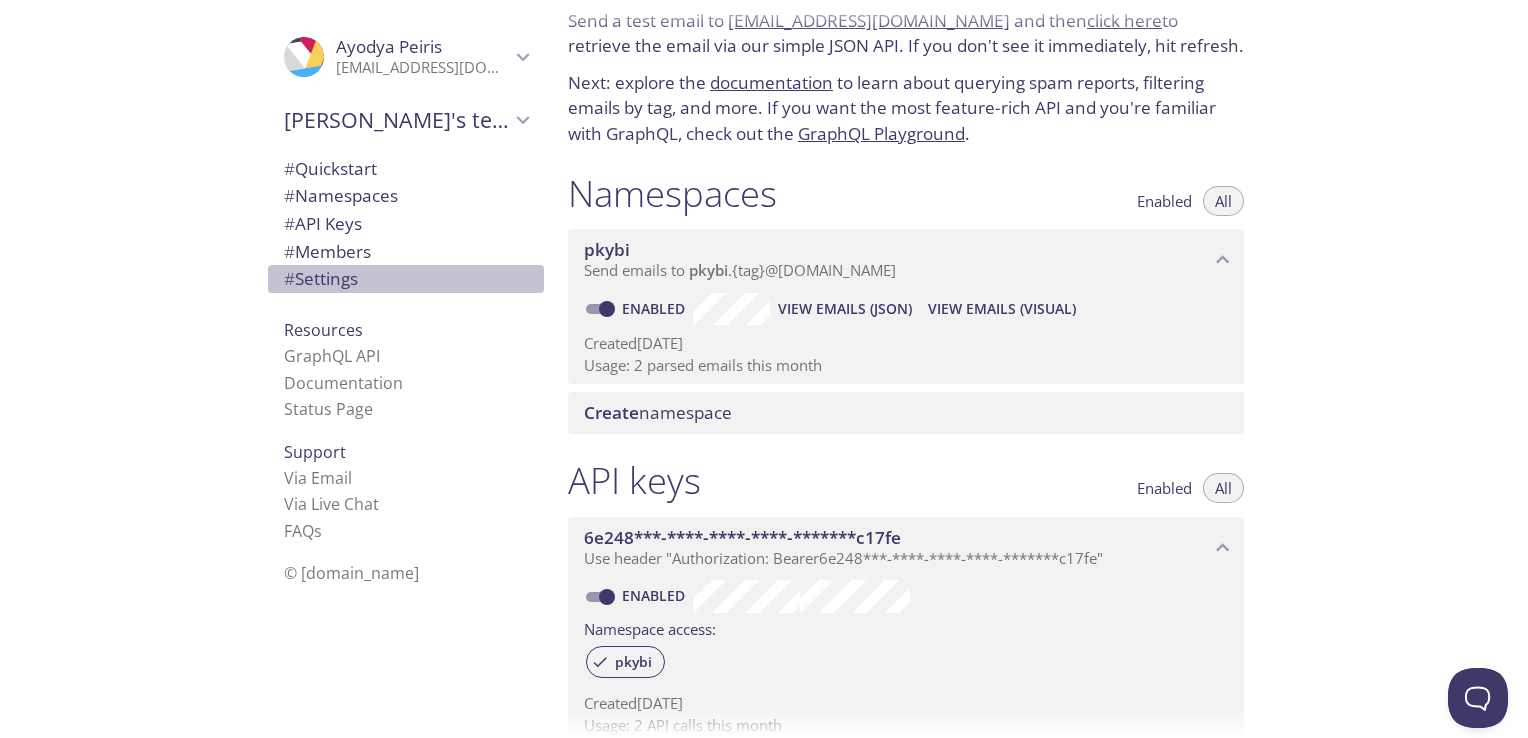 click on "#  Settings" at bounding box center (321, 278) 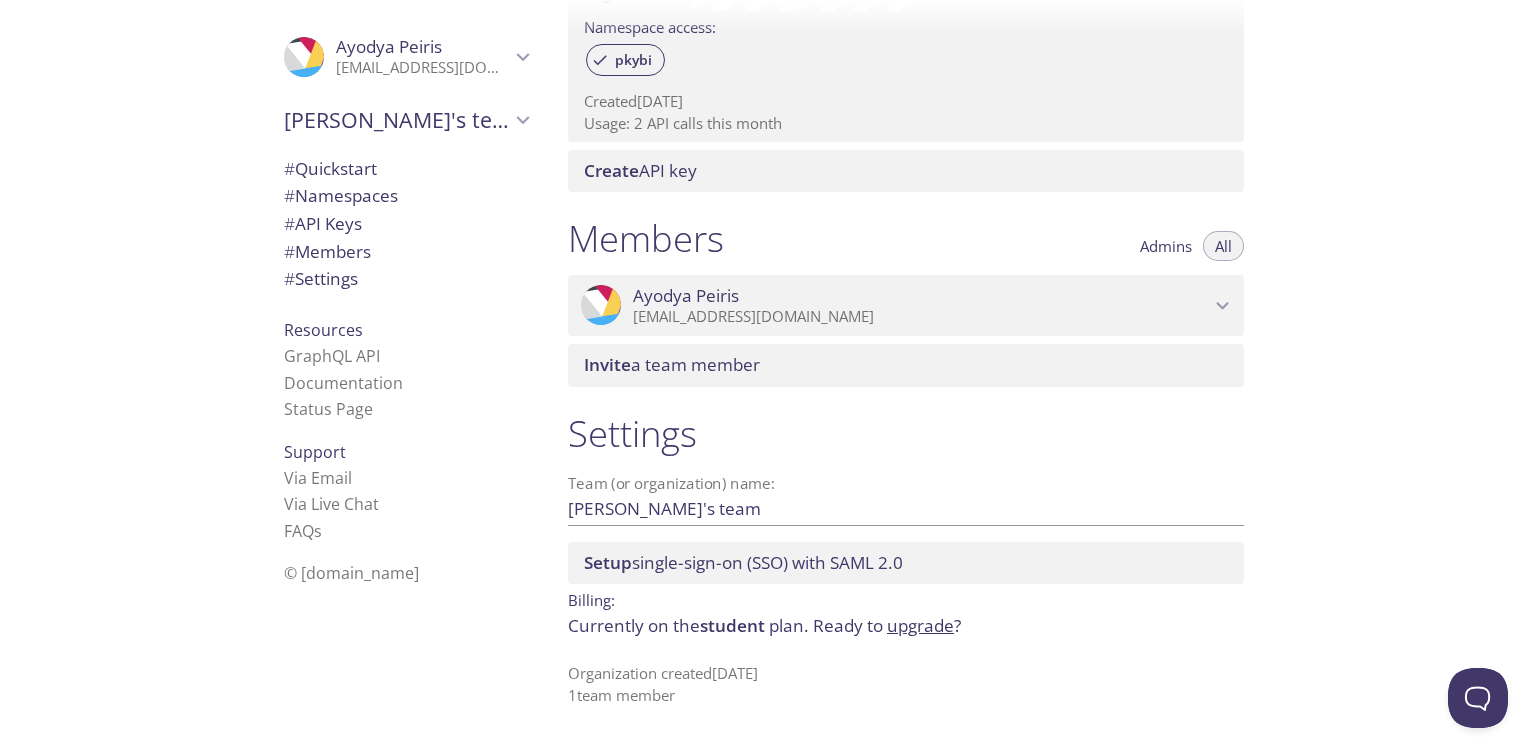 scroll, scrollTop: 0, scrollLeft: 0, axis: both 